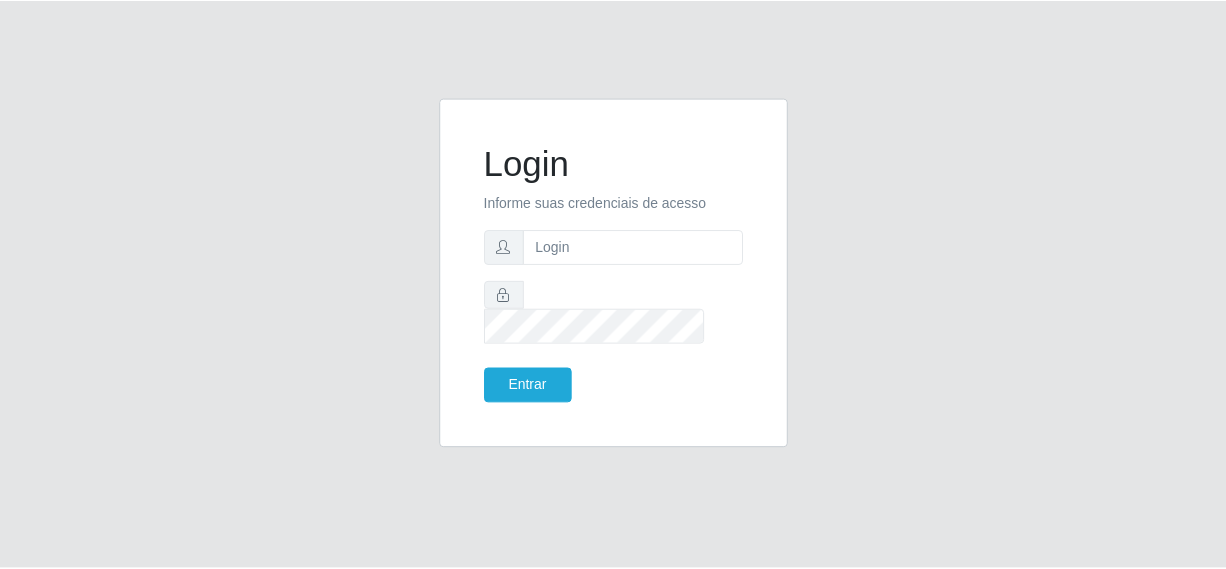 scroll, scrollTop: 0, scrollLeft: 0, axis: both 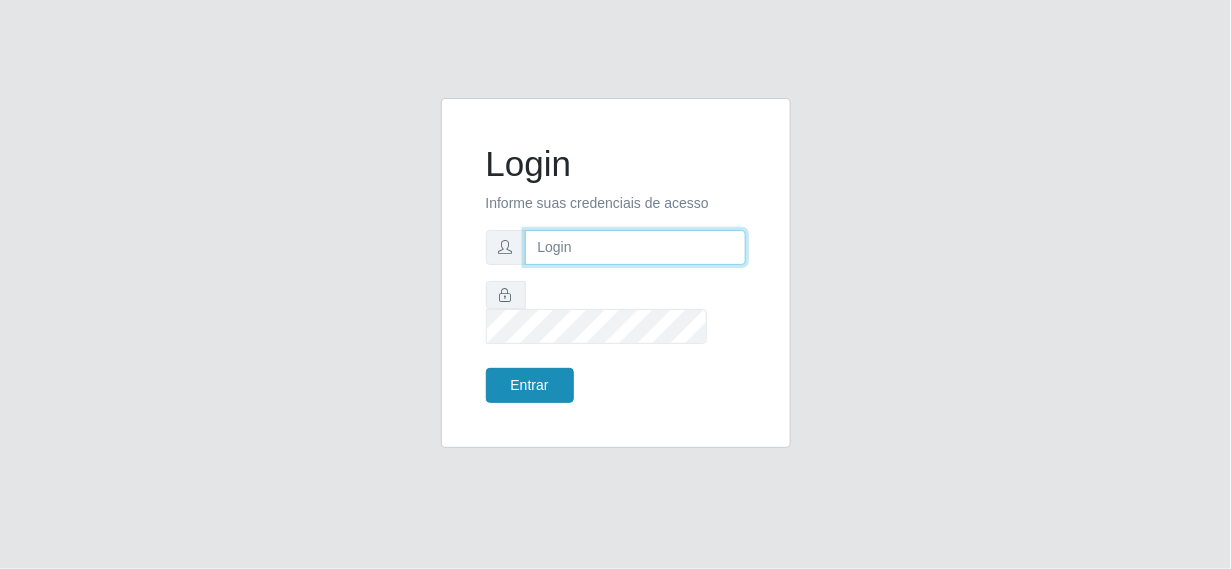 type on "[EMAIL_ADDRESS][DOMAIN_NAME]" 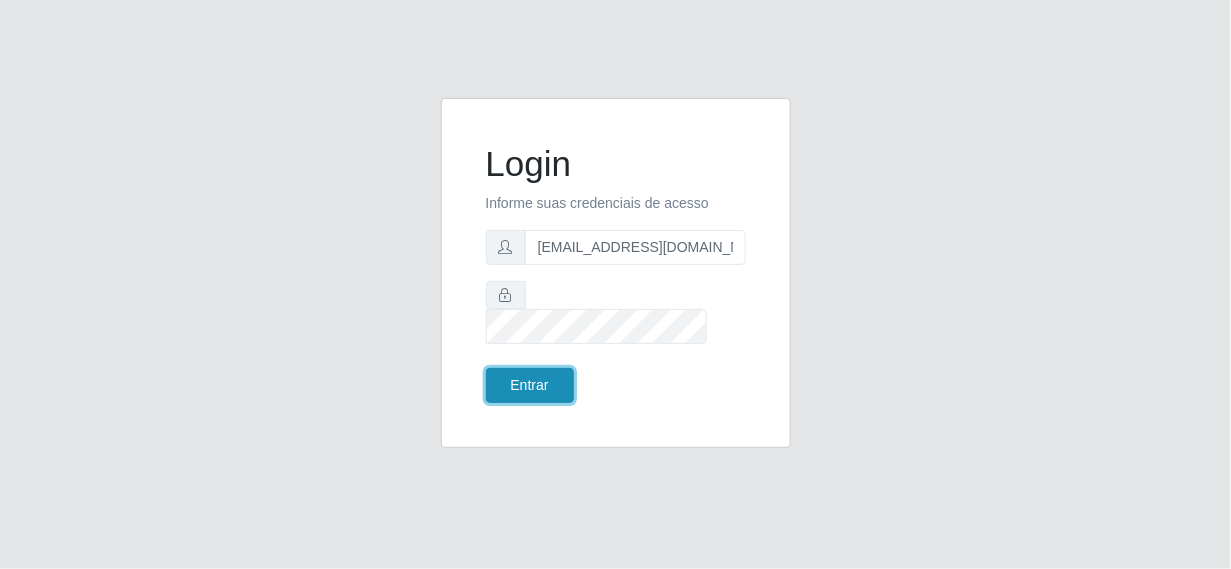 click on "Entrar" at bounding box center (530, 385) 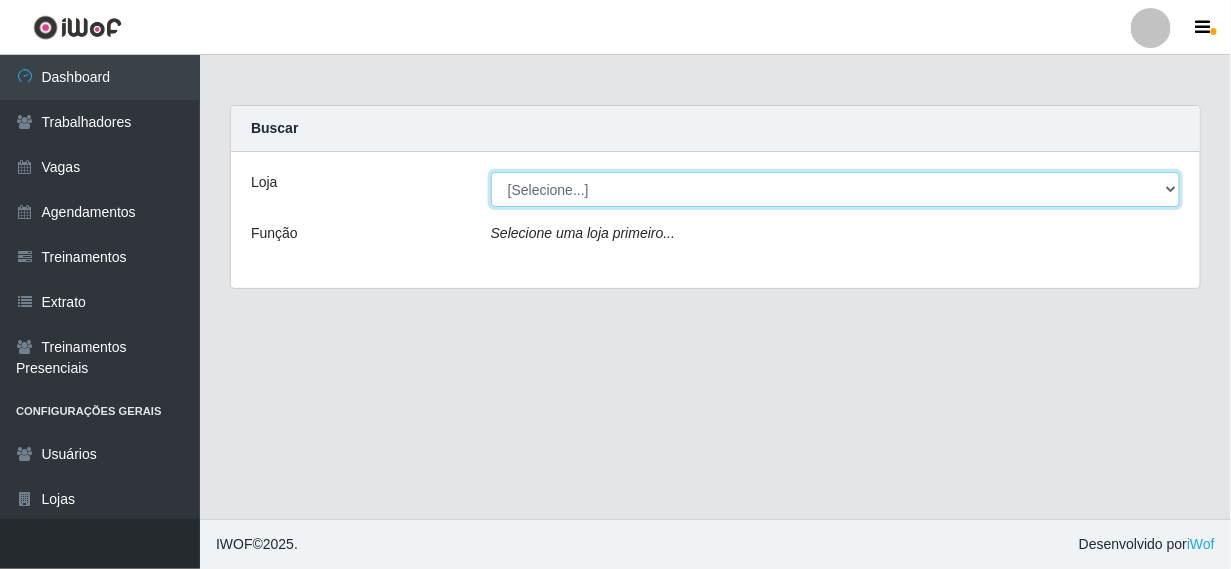 click on "[Selecione...] Supermercado Queiroz - [GEOGRAPHIC_DATA]" at bounding box center [835, 189] 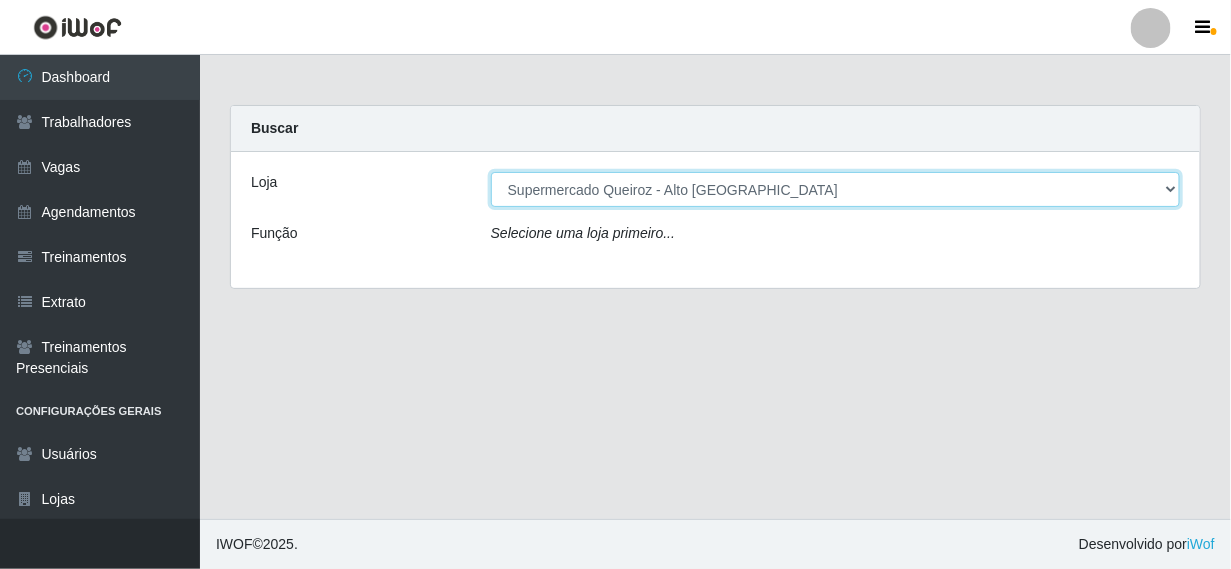 click on "[Selecione...] Supermercado Queiroz - [GEOGRAPHIC_DATA]" at bounding box center [835, 189] 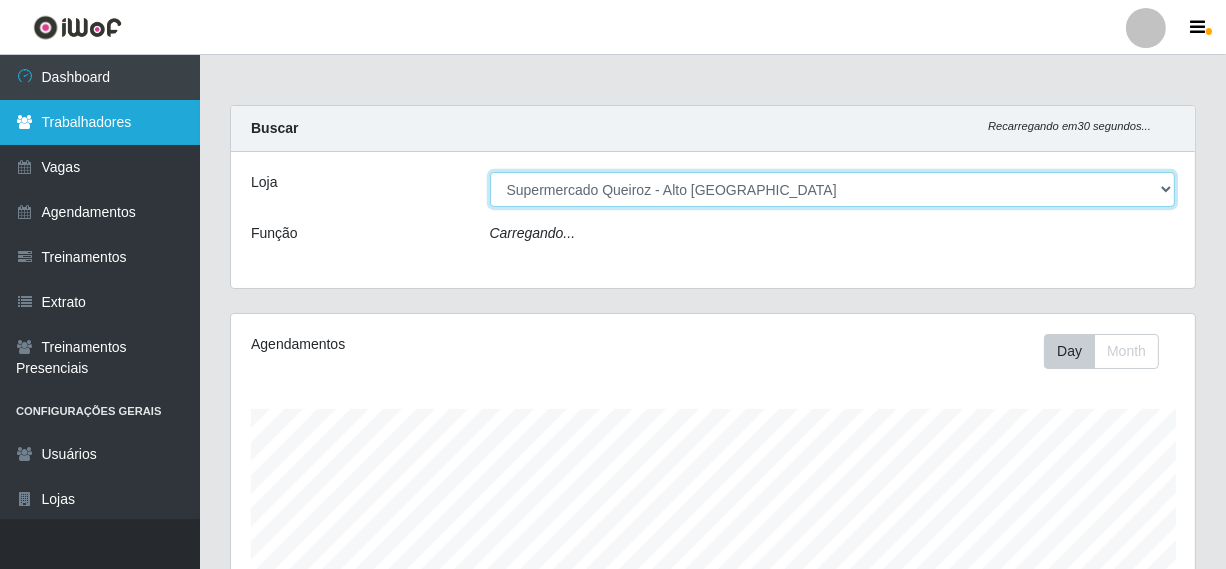scroll, scrollTop: 999585, scrollLeft: 999035, axis: both 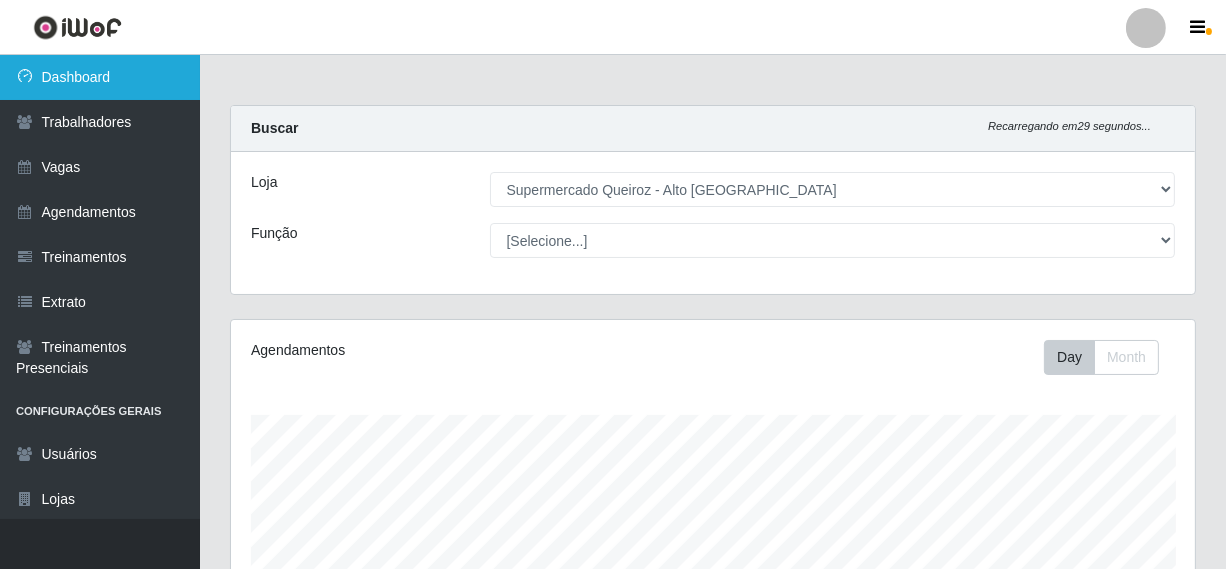 click on "Dashboard" at bounding box center (100, 77) 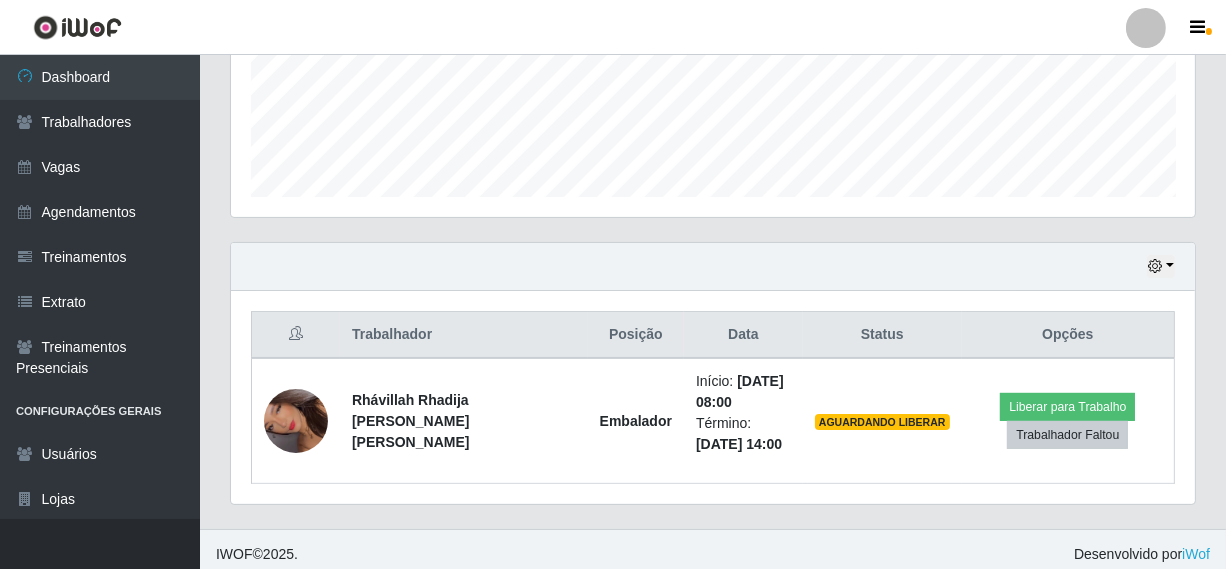 scroll, scrollTop: 523, scrollLeft: 0, axis: vertical 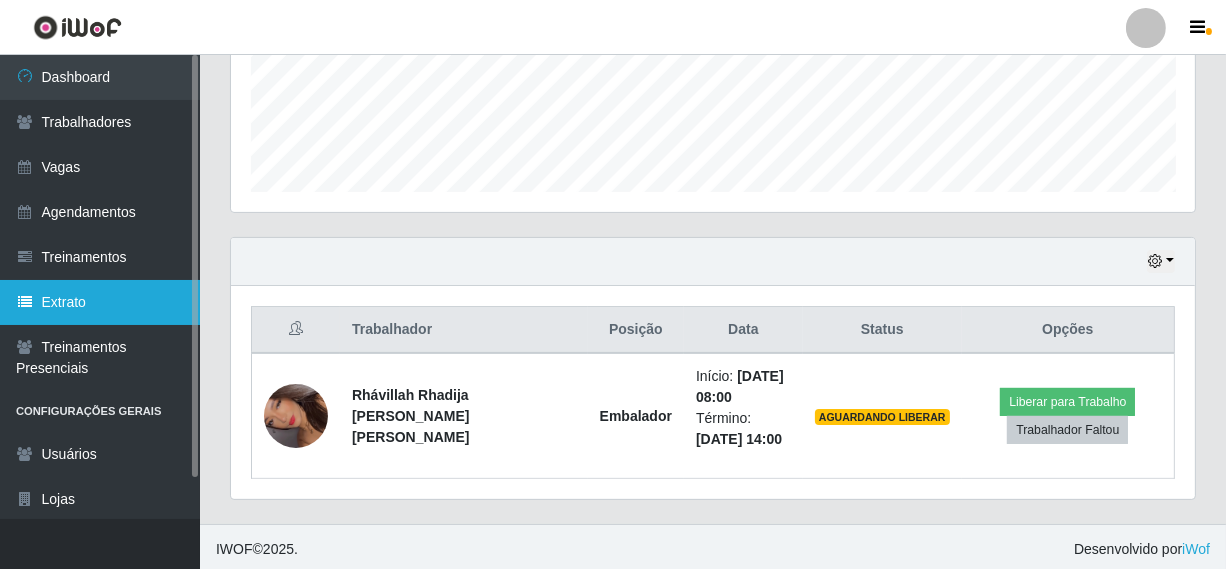 click on "Extrato" at bounding box center (100, 302) 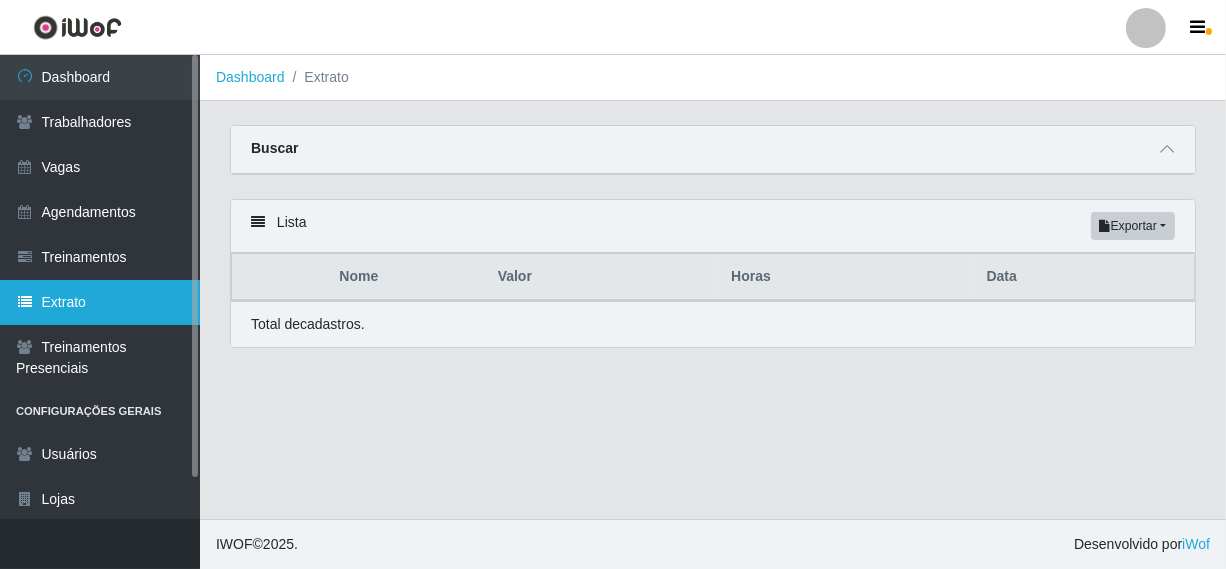 scroll, scrollTop: 0, scrollLeft: 0, axis: both 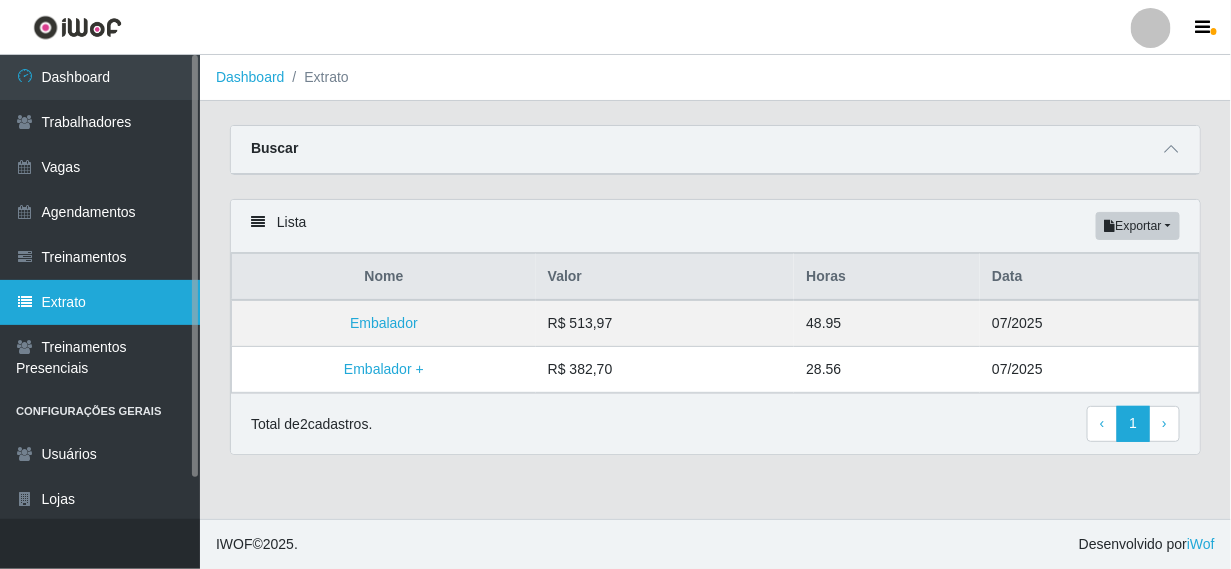 click on "Extrato" at bounding box center (100, 302) 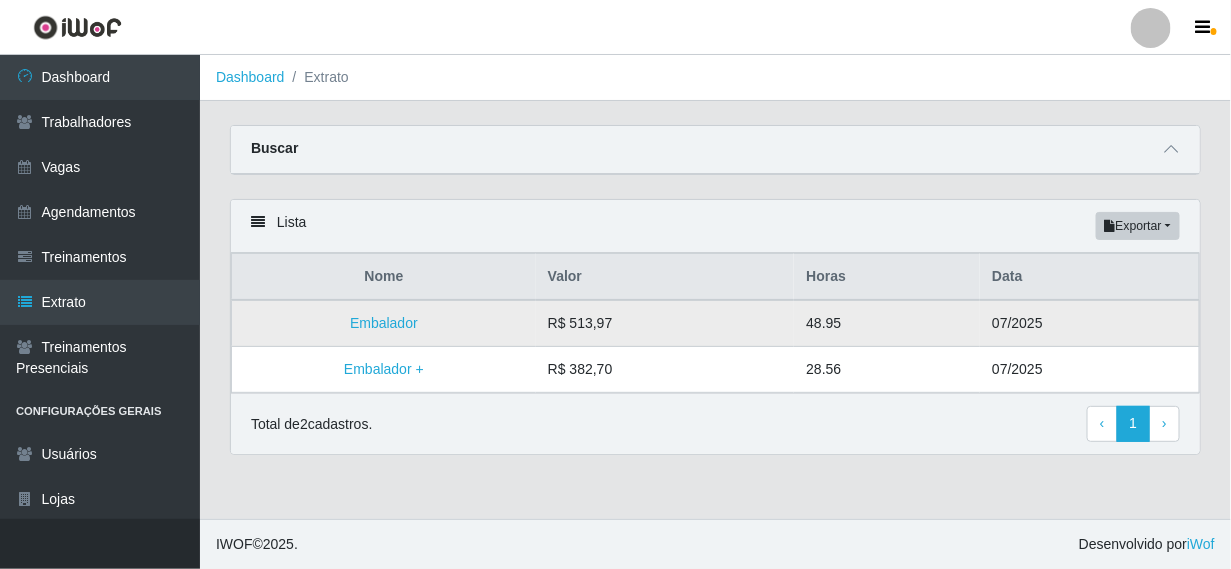 click on "R$ 513,97" at bounding box center (665, 323) 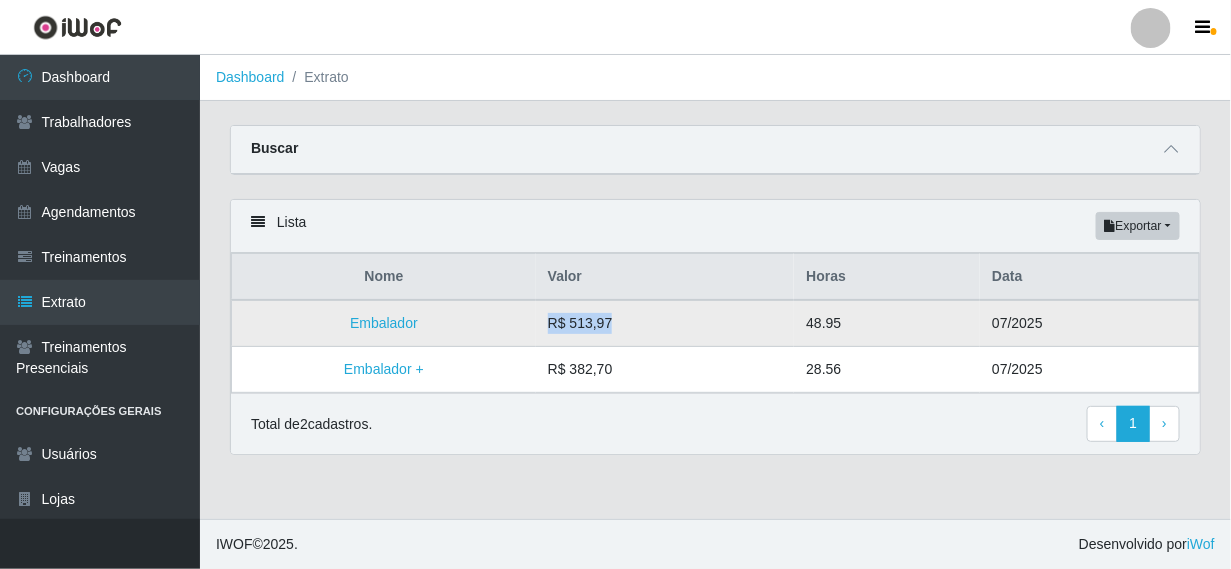 drag, startPoint x: 634, startPoint y: 329, endPoint x: 510, endPoint y: 339, distance: 124.40257 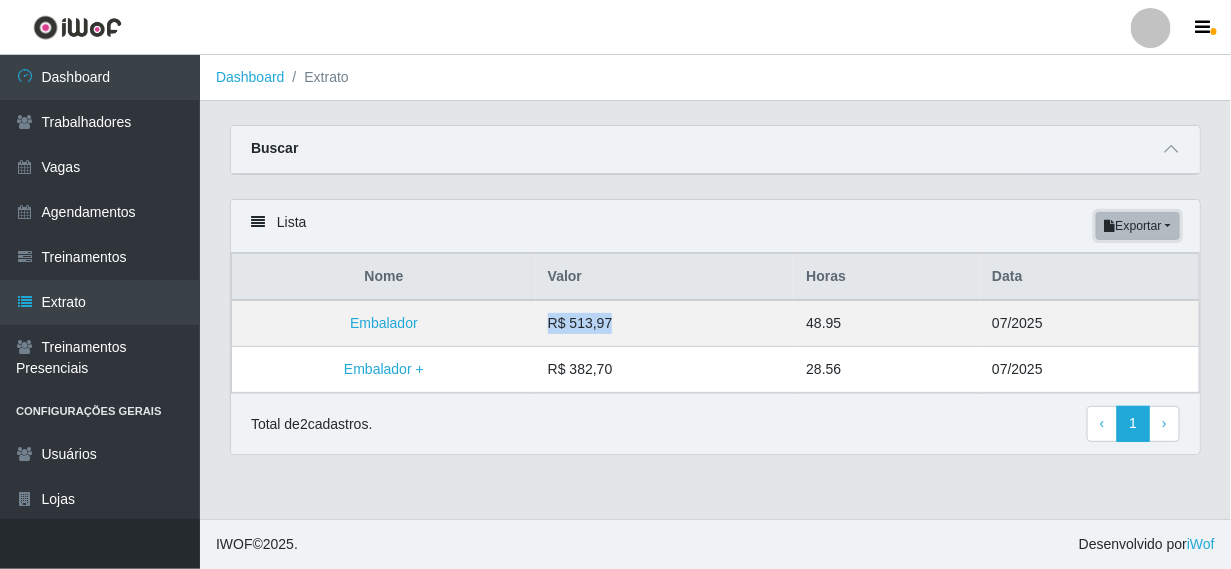 click on "Exportar" at bounding box center (1138, 226) 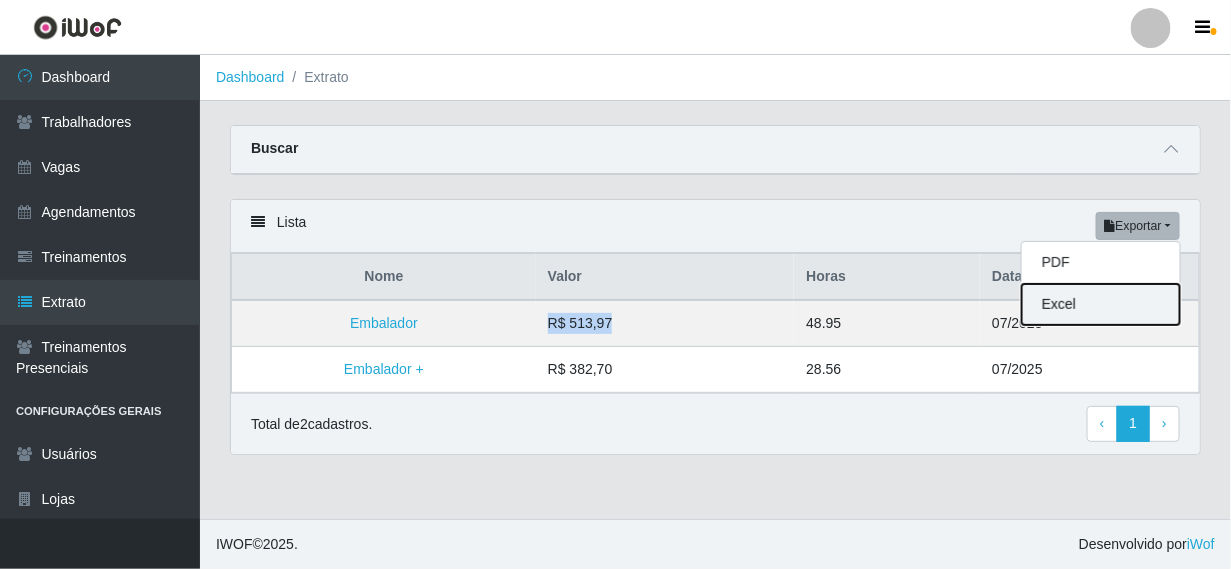 click on "Excel" at bounding box center [1101, 304] 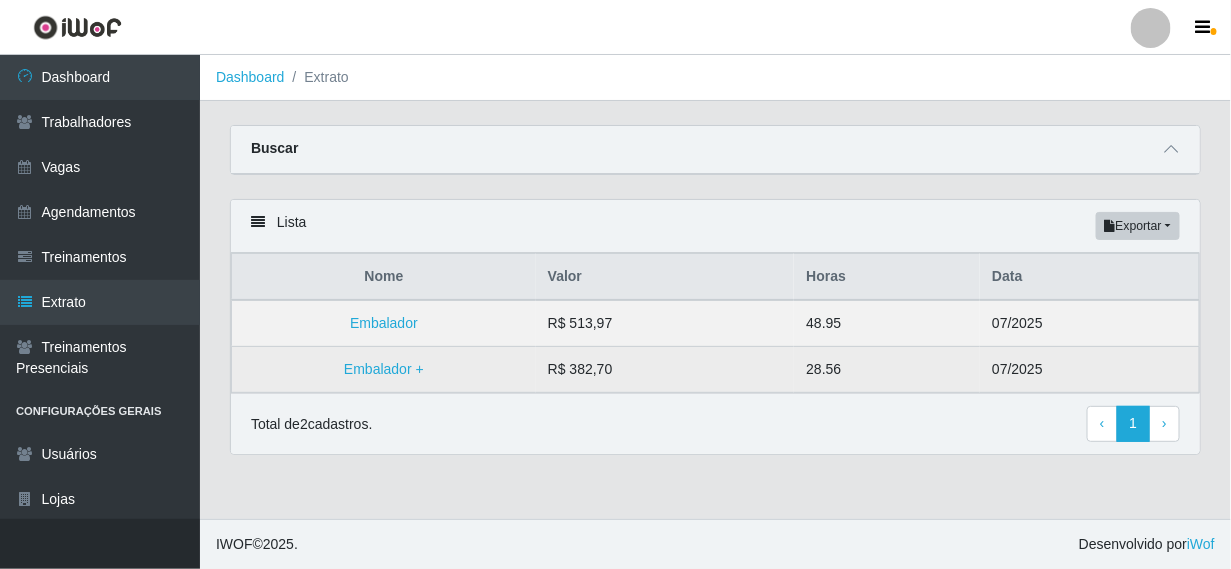 click on "R$ 382,70" at bounding box center (665, 370) 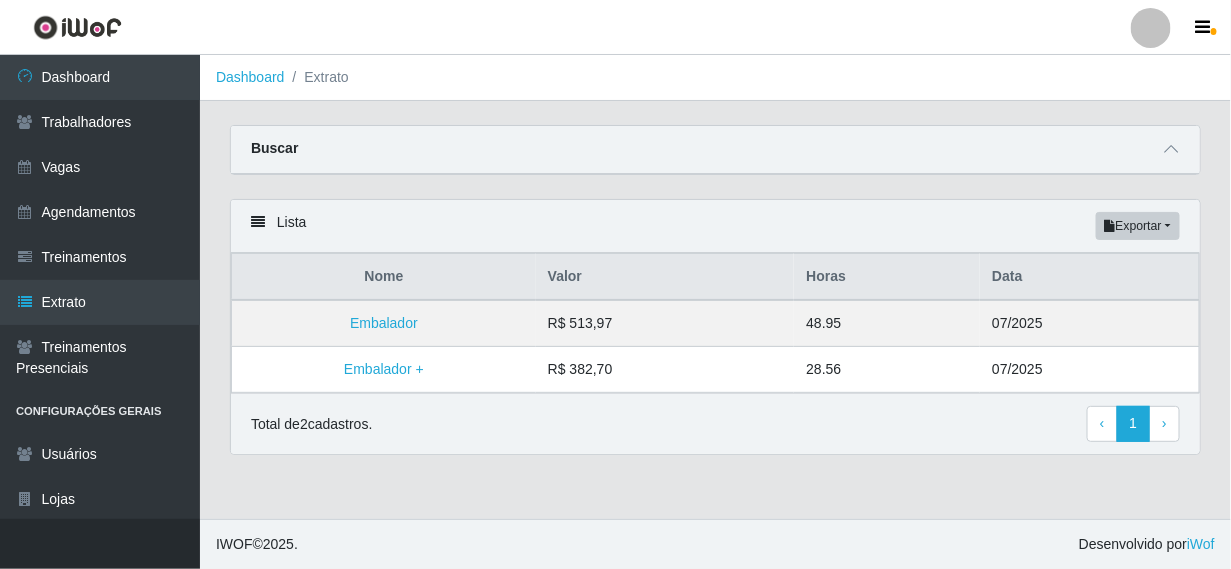 click on "Extrato" at bounding box center [317, 77] 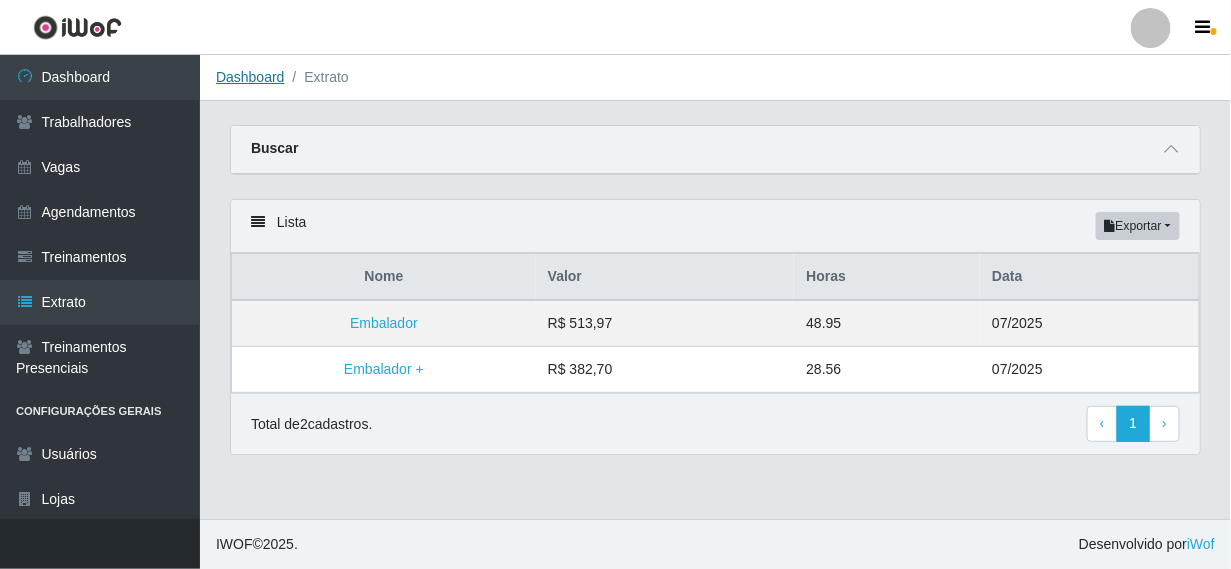 click on "Dashboard" at bounding box center [250, 77] 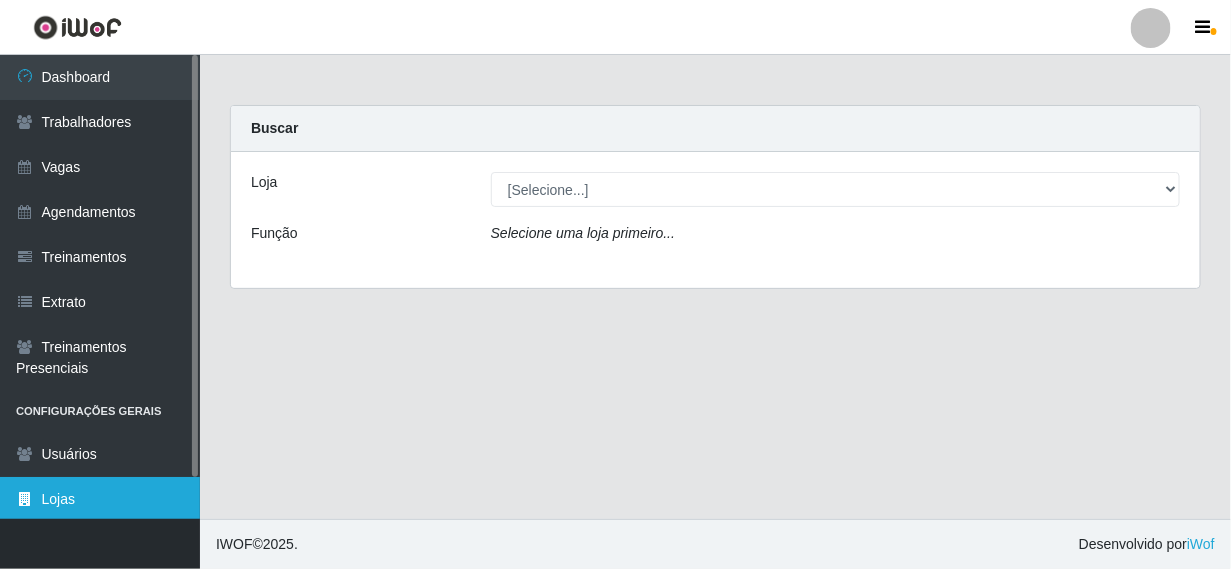 click on "Lojas" at bounding box center (100, 499) 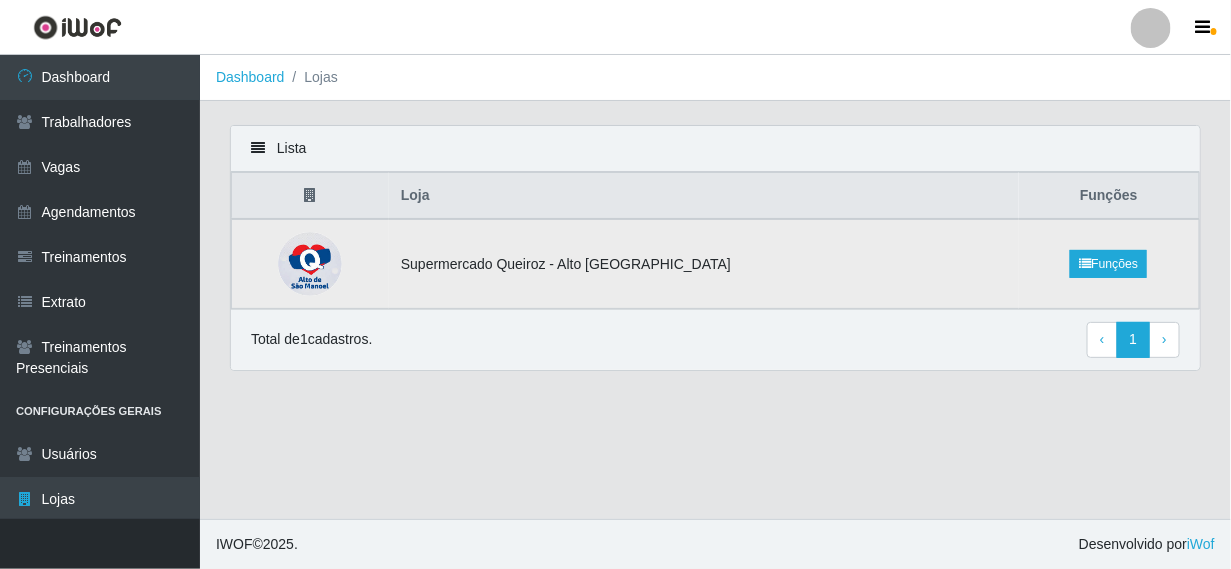 click on "Supermercado Queiroz - Alto [GEOGRAPHIC_DATA]" at bounding box center [704, 264] 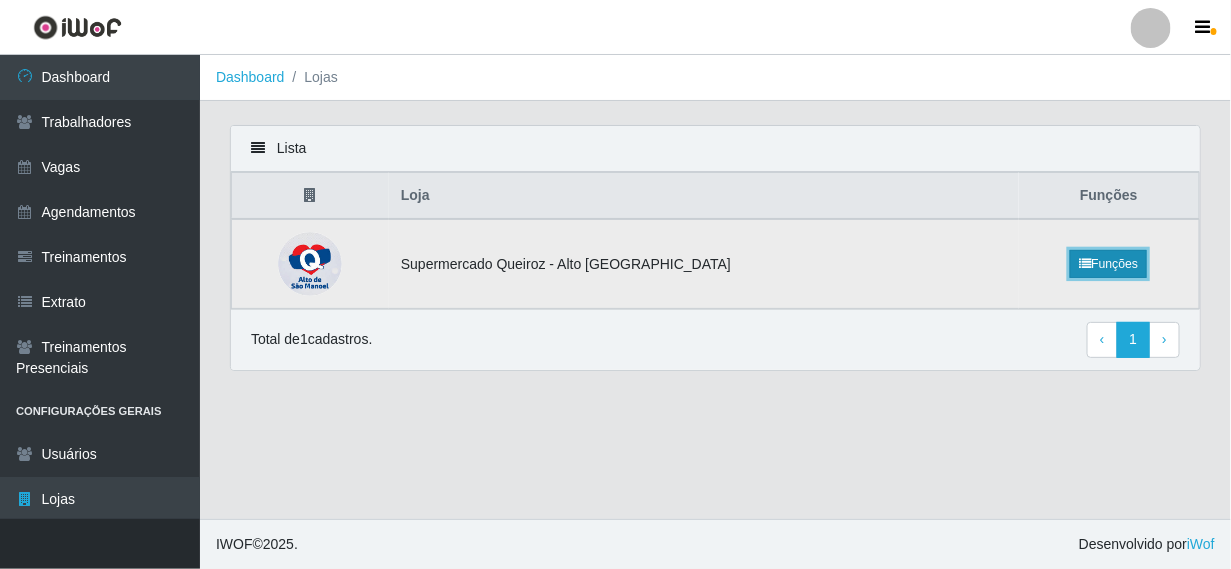 click on "Funções" at bounding box center (1108, 264) 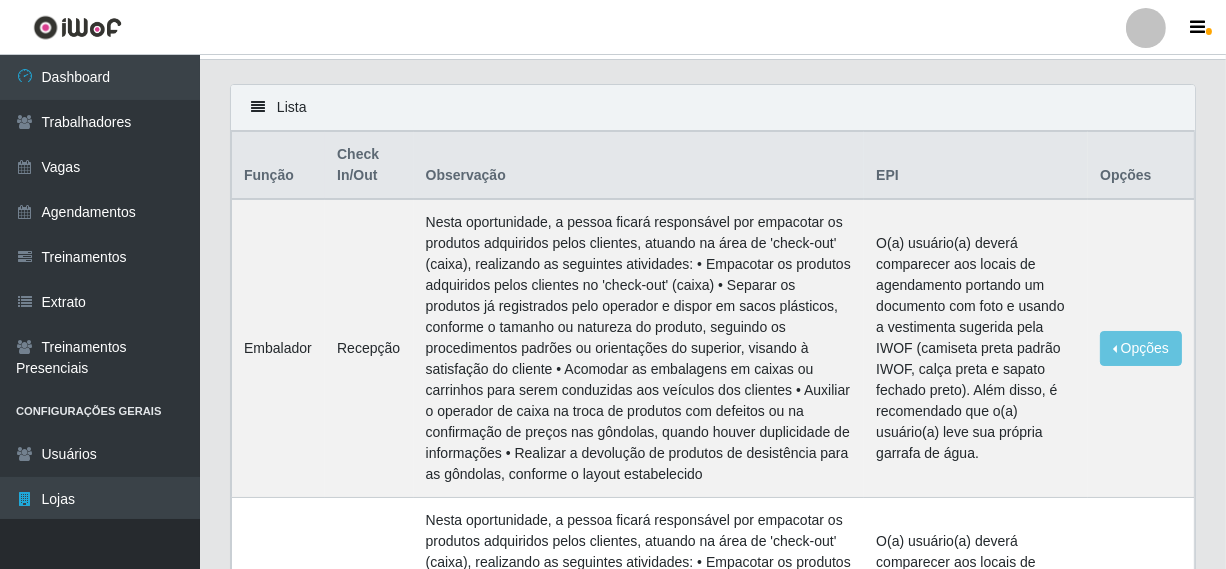 scroll, scrollTop: 0, scrollLeft: 0, axis: both 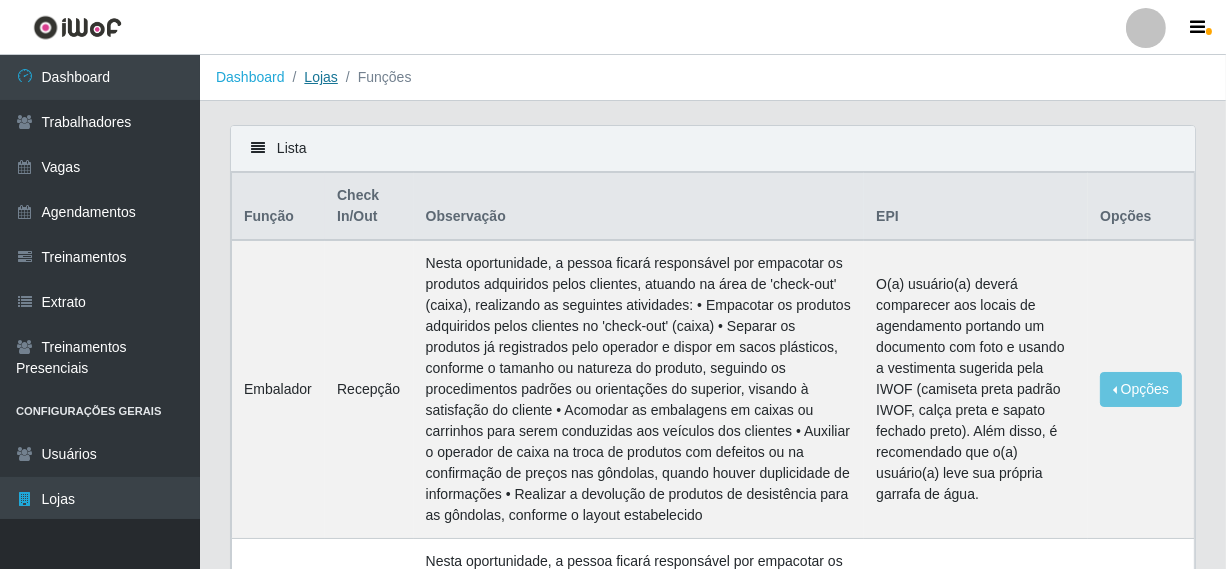 click on "Lojas" at bounding box center (320, 77) 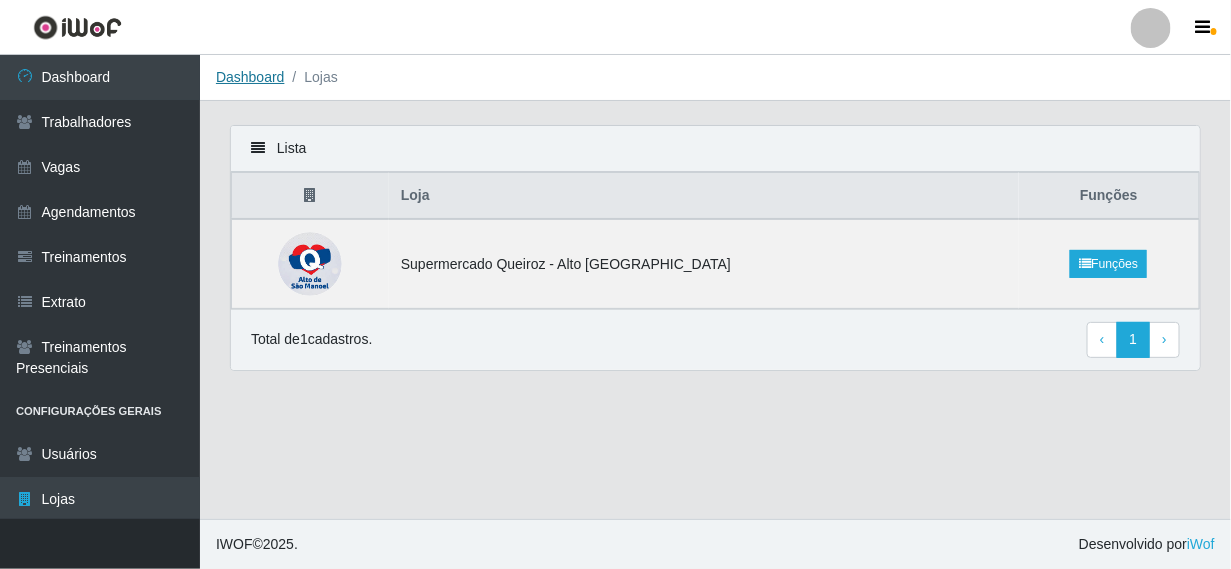 click on "Dashboard" at bounding box center (250, 77) 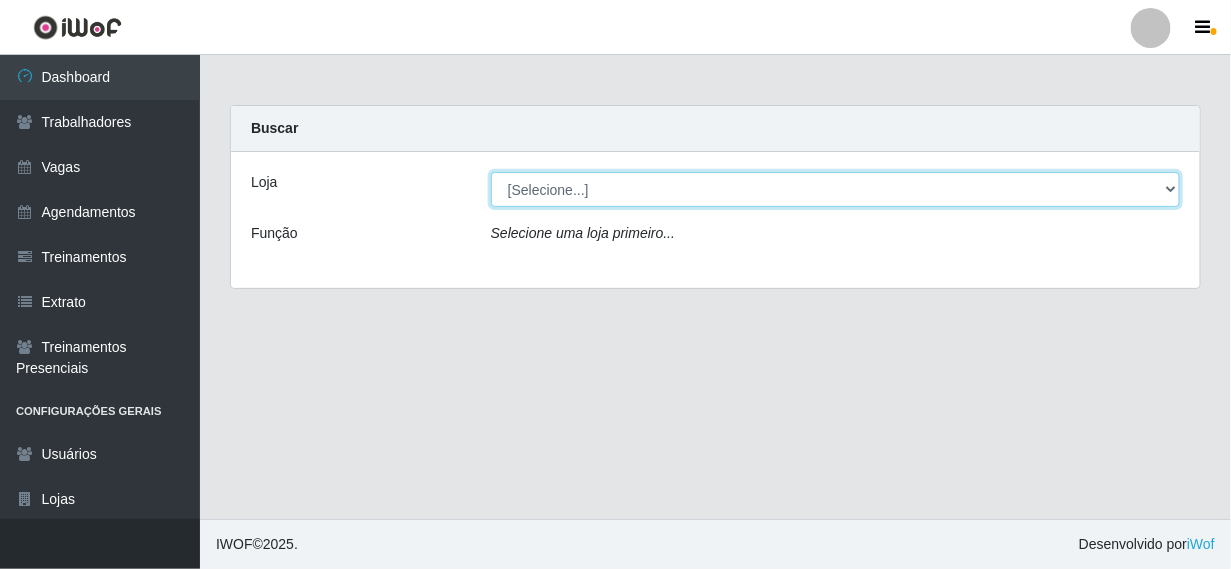 click on "[Selecione...] Supermercado Queiroz - [GEOGRAPHIC_DATA]" at bounding box center [835, 189] 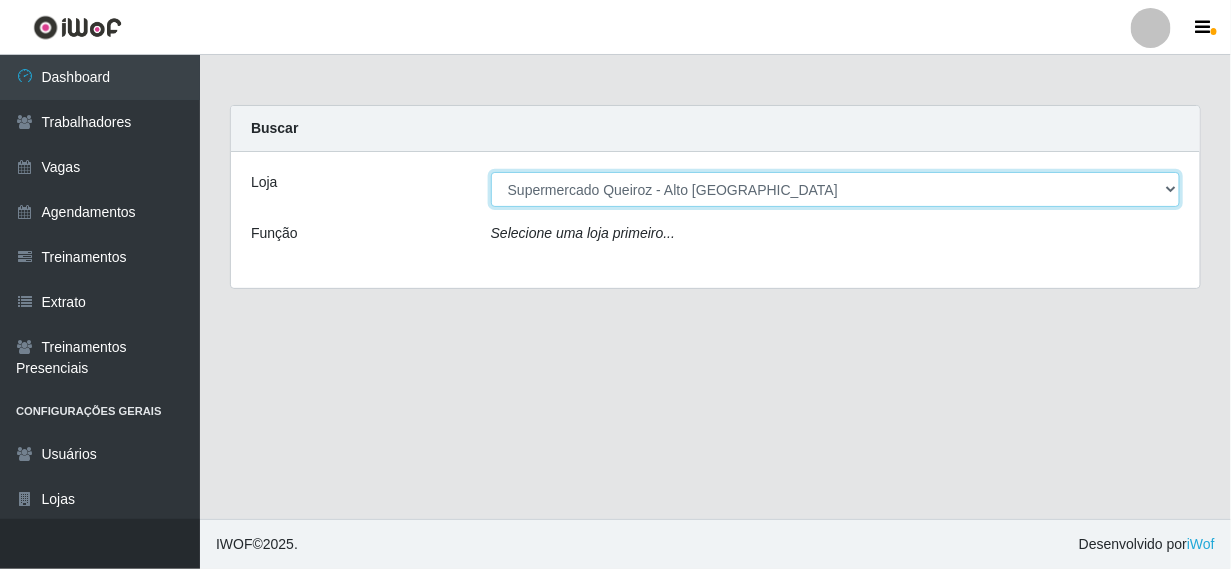click on "[Selecione...] Supermercado Queiroz - [GEOGRAPHIC_DATA]" at bounding box center (835, 189) 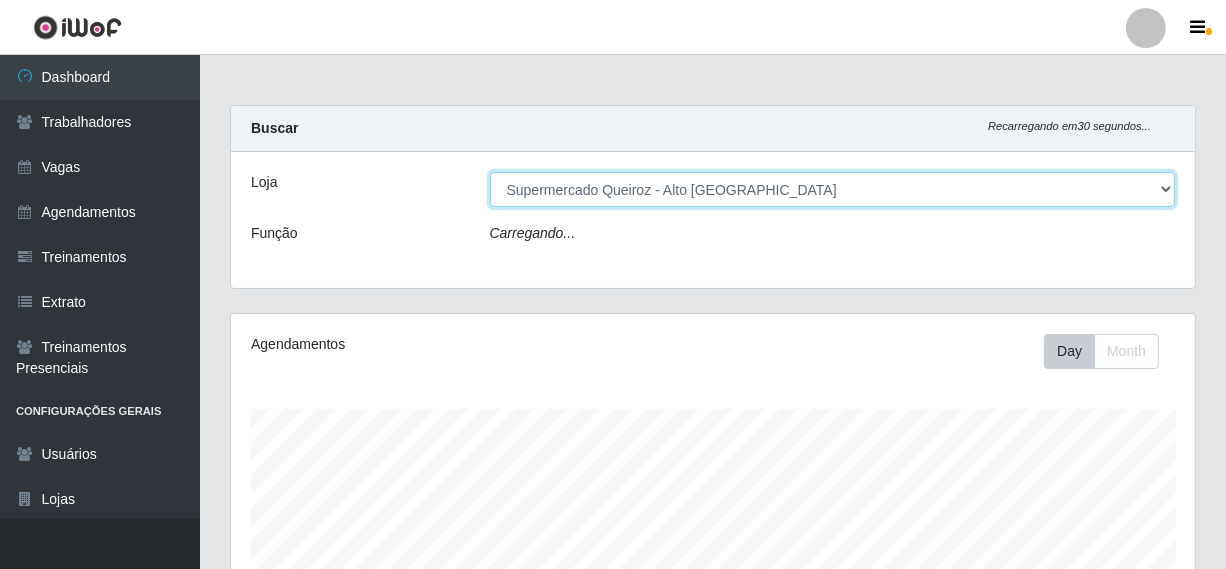scroll, scrollTop: 999585, scrollLeft: 999035, axis: both 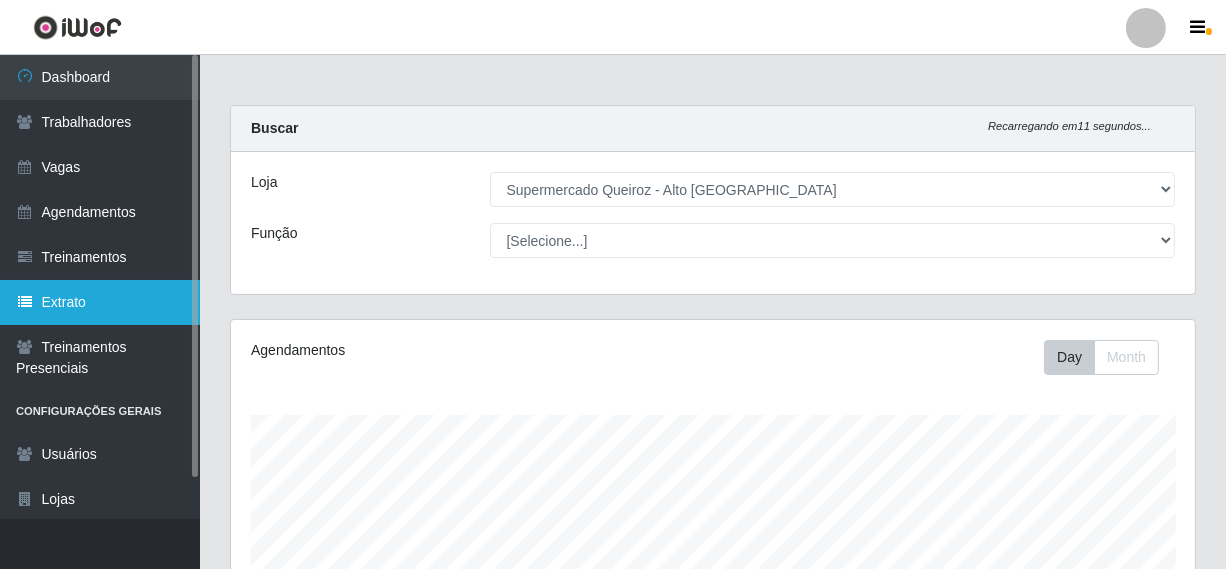 click on "Extrato" at bounding box center (100, 302) 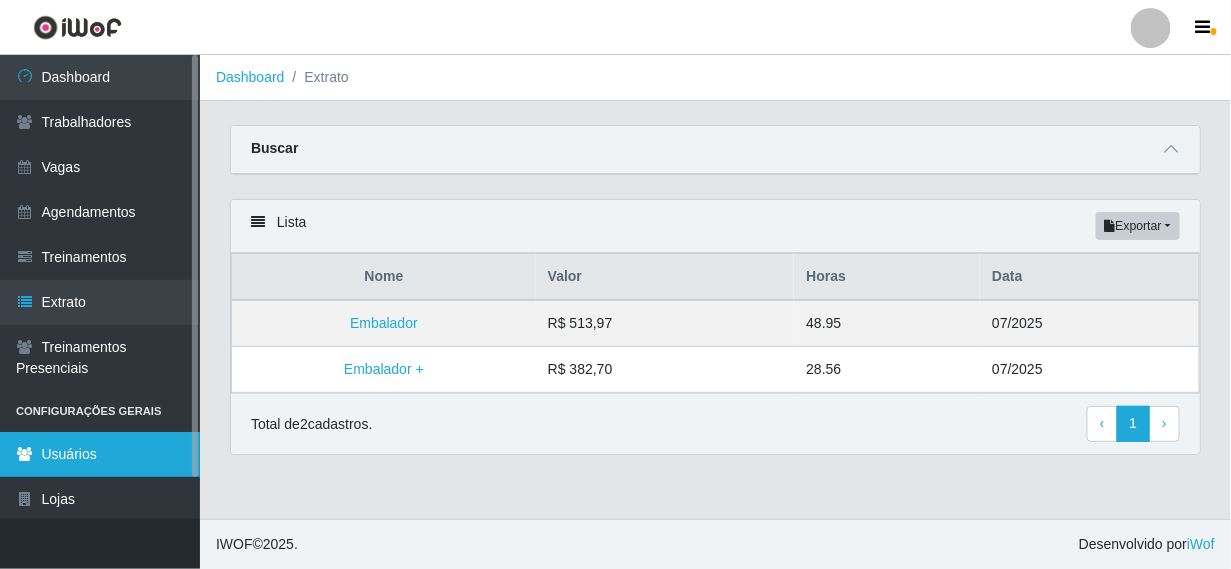 click on "Usuários" at bounding box center (100, 454) 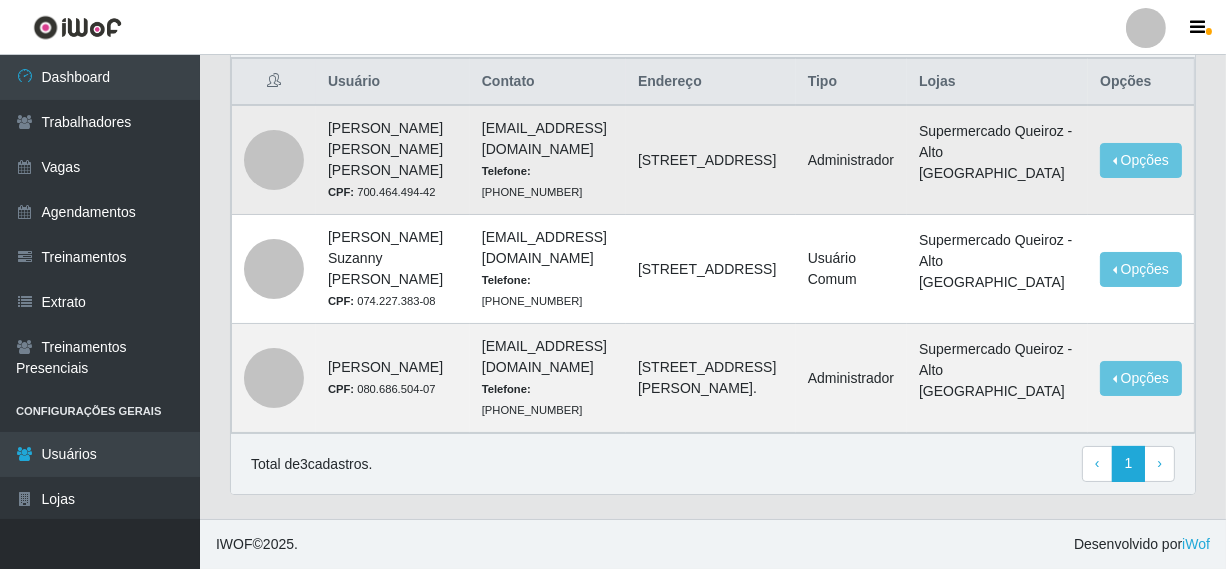 scroll, scrollTop: 285, scrollLeft: 0, axis: vertical 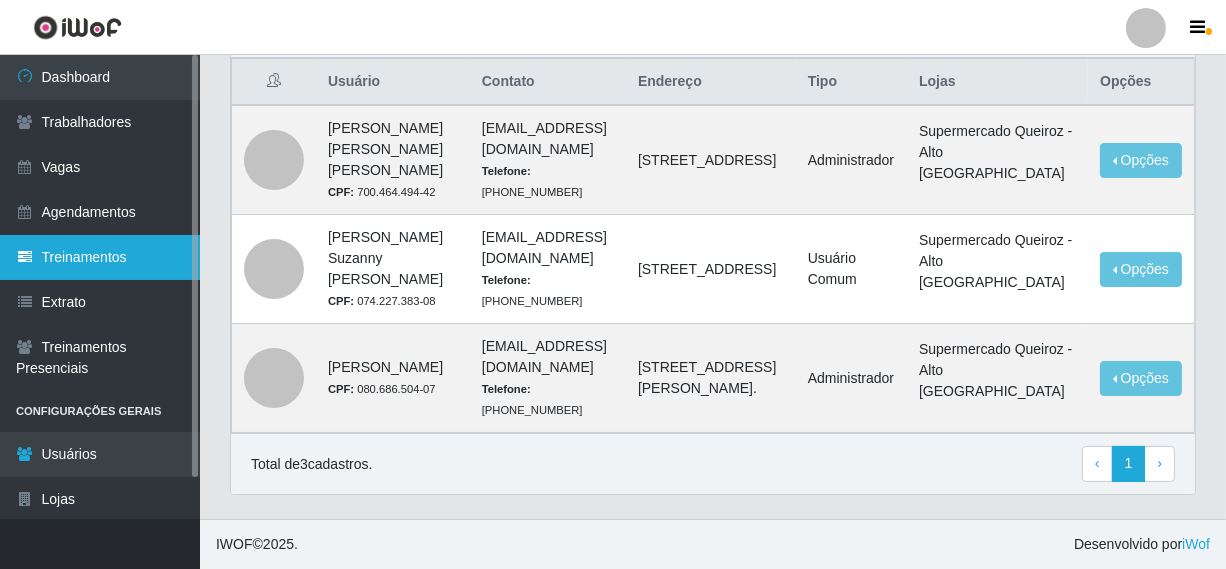click on "Treinamentos" at bounding box center (100, 257) 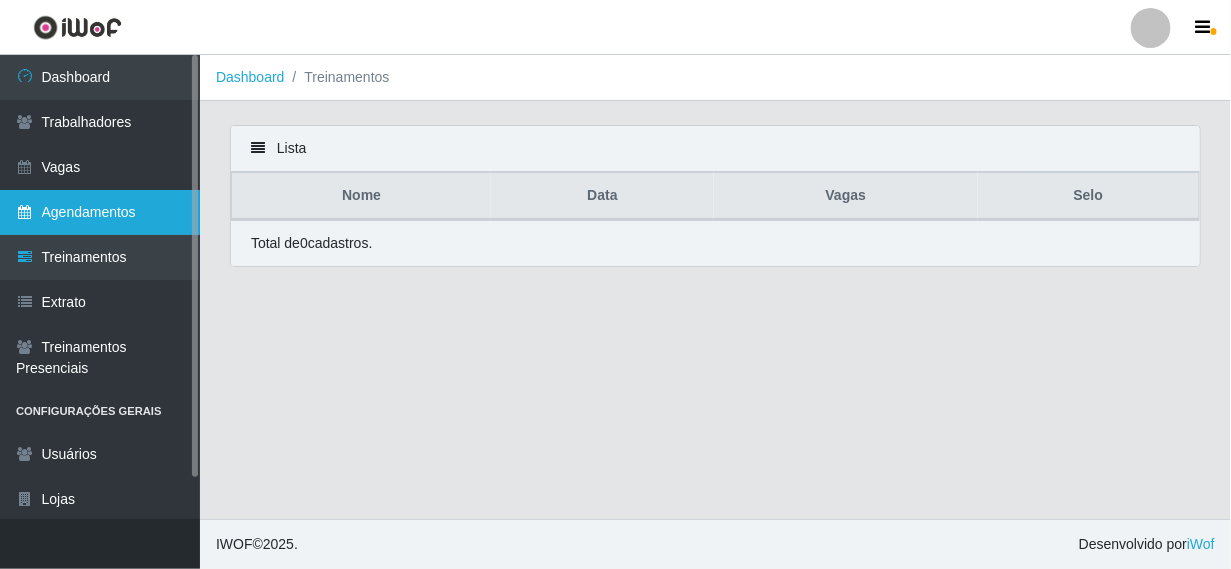 click on "Agendamentos" at bounding box center (100, 212) 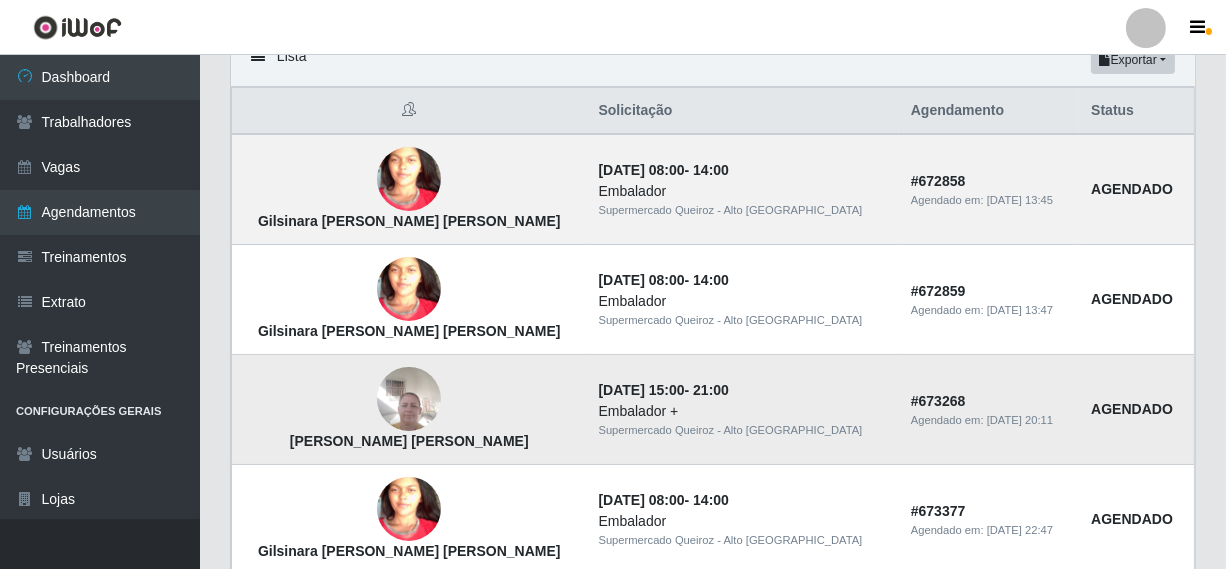 scroll, scrollTop: 200, scrollLeft: 0, axis: vertical 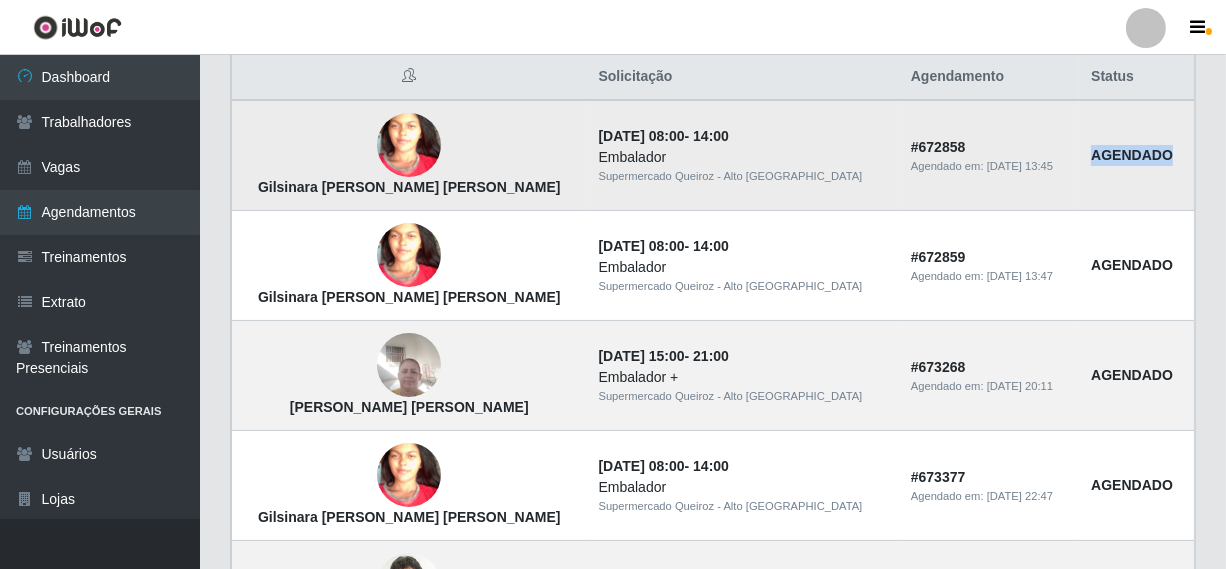drag, startPoint x: 1083, startPoint y: 157, endPoint x: 1179, endPoint y: 168, distance: 96.62815 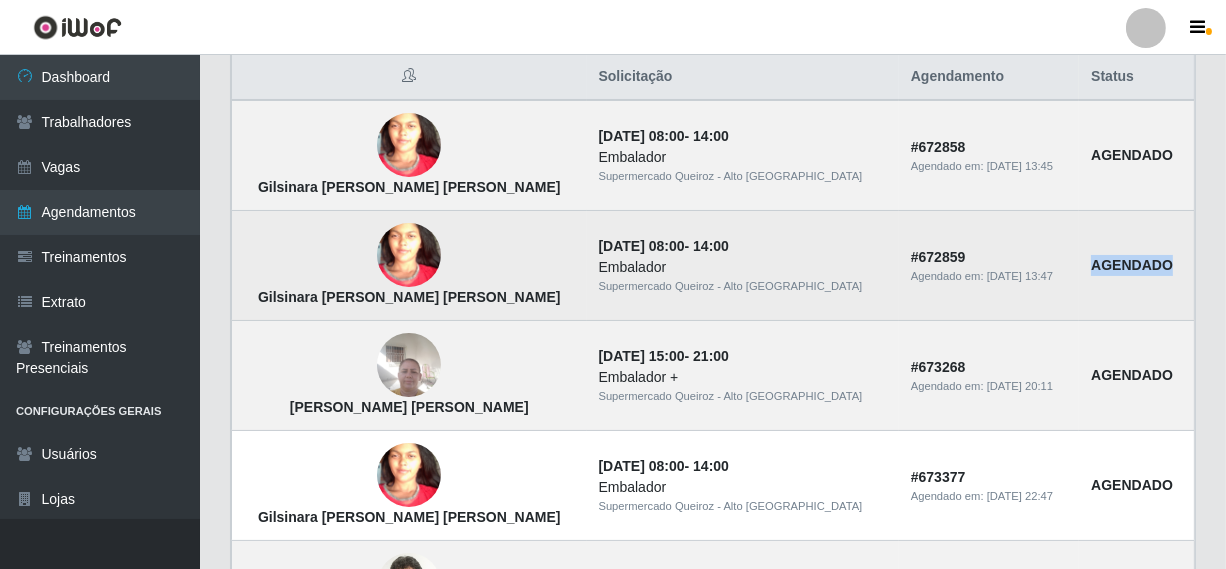 drag, startPoint x: 1083, startPoint y: 260, endPoint x: 1176, endPoint y: 269, distance: 93.43447 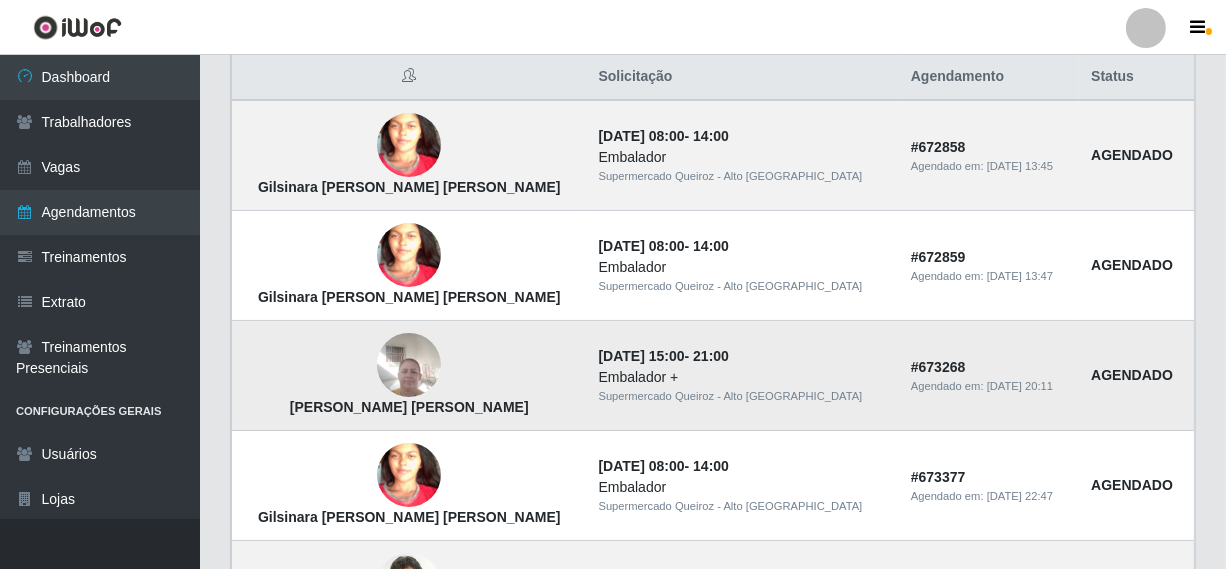 click on "AGENDADO" at bounding box center [1136, 376] 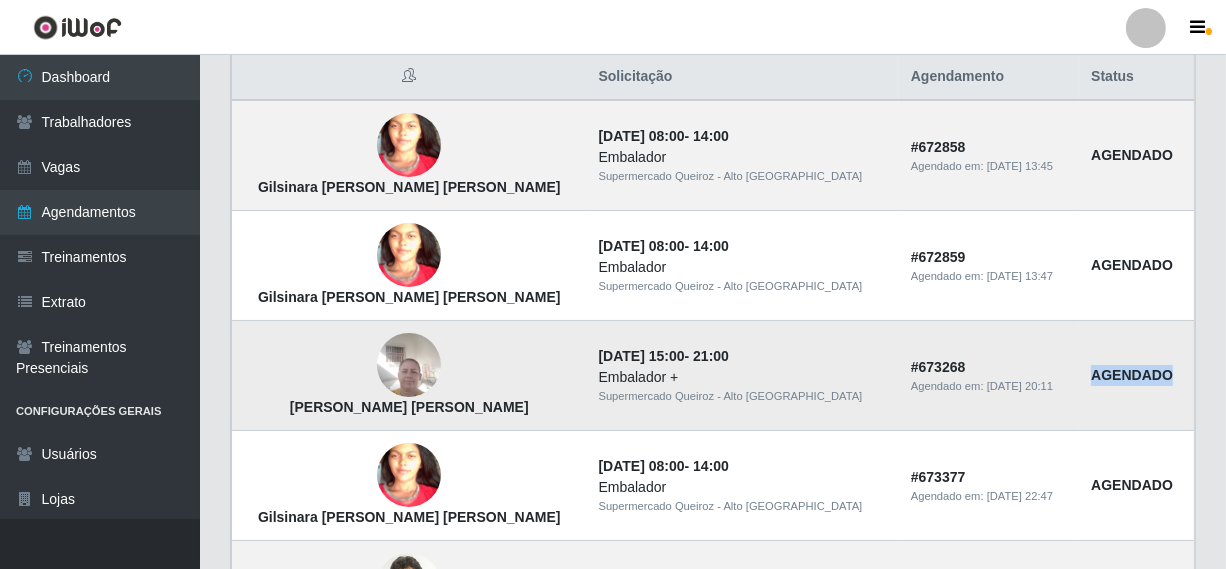drag, startPoint x: 1083, startPoint y: 373, endPoint x: 1182, endPoint y: 375, distance: 99.0202 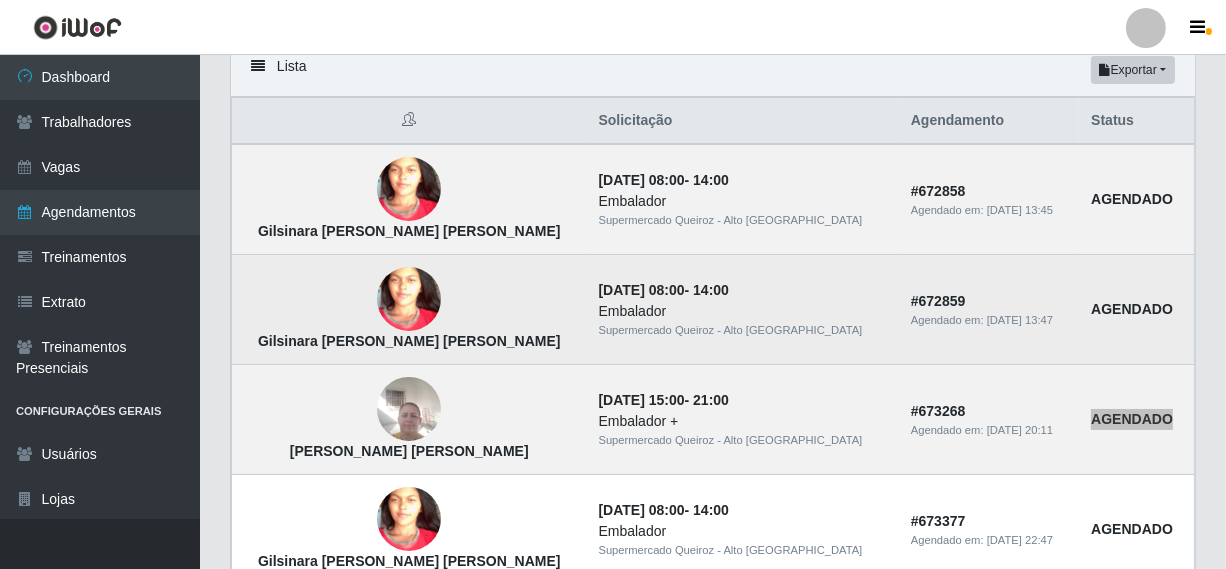 scroll, scrollTop: 200, scrollLeft: 0, axis: vertical 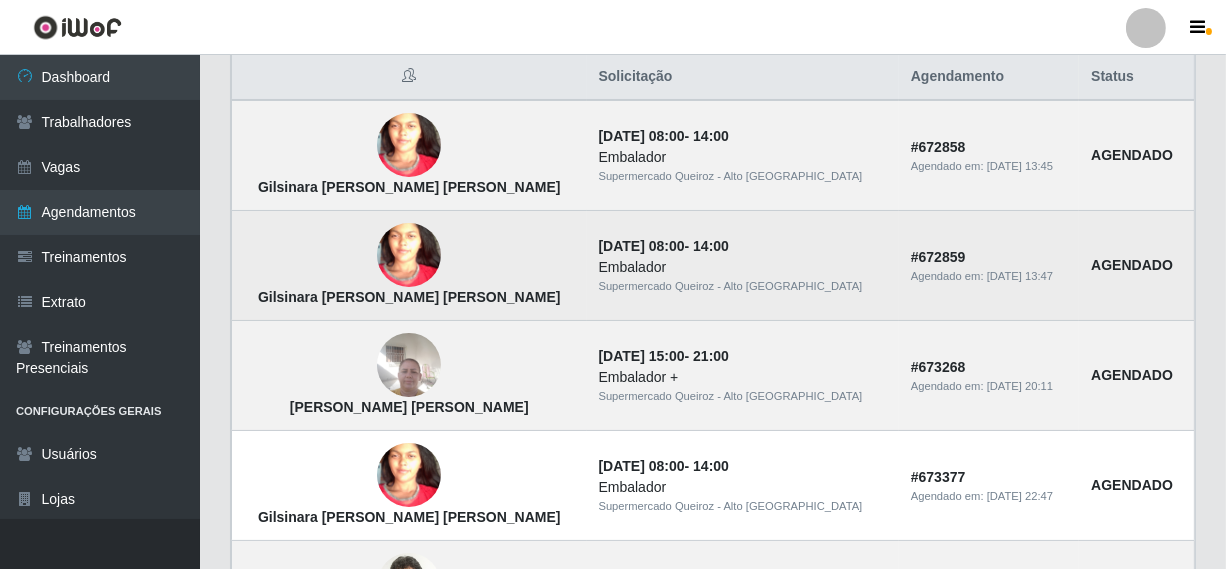 click on "Embalador" at bounding box center (743, 267) 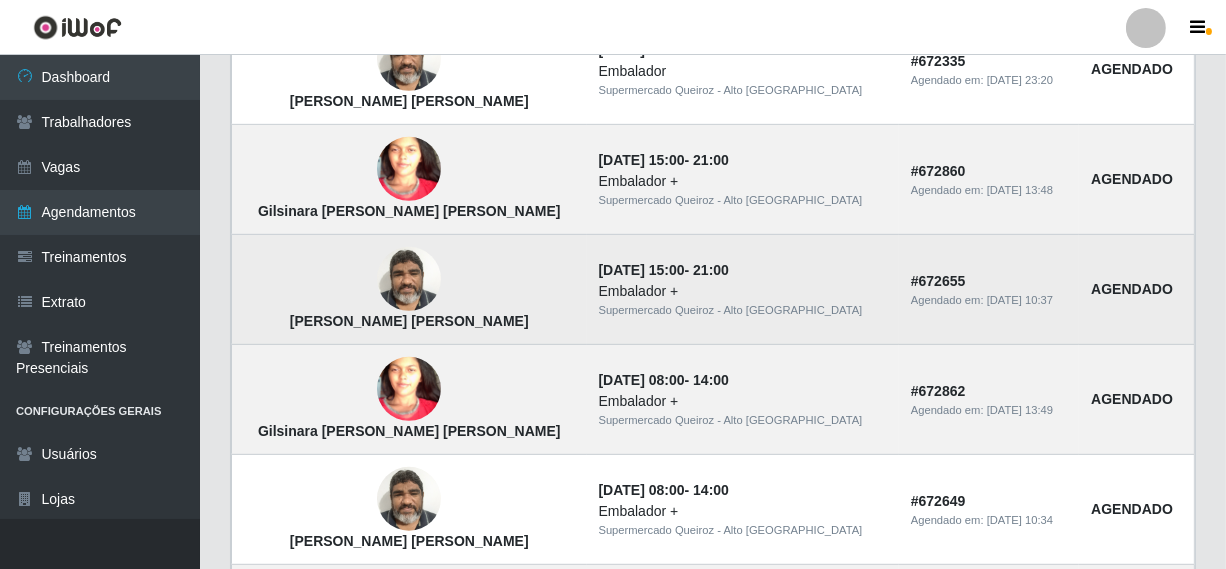 scroll, scrollTop: 1100, scrollLeft: 0, axis: vertical 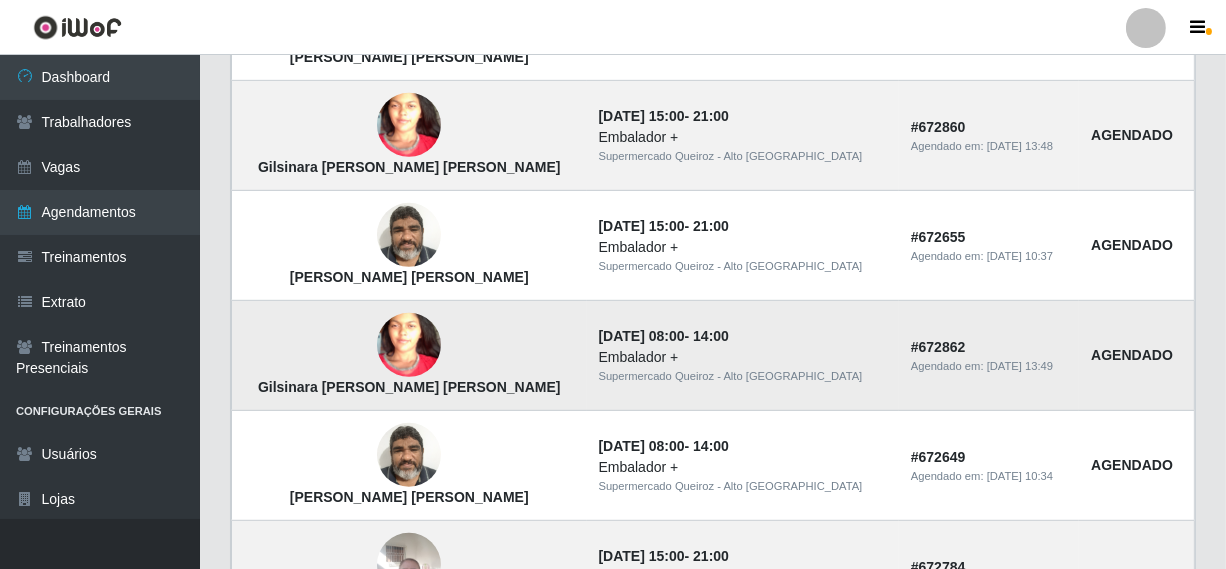 click on "23/08/2025, 08:00  -   14:00 Embalador + Supermercado Queiroz - Alto São Manoel" at bounding box center [743, 356] 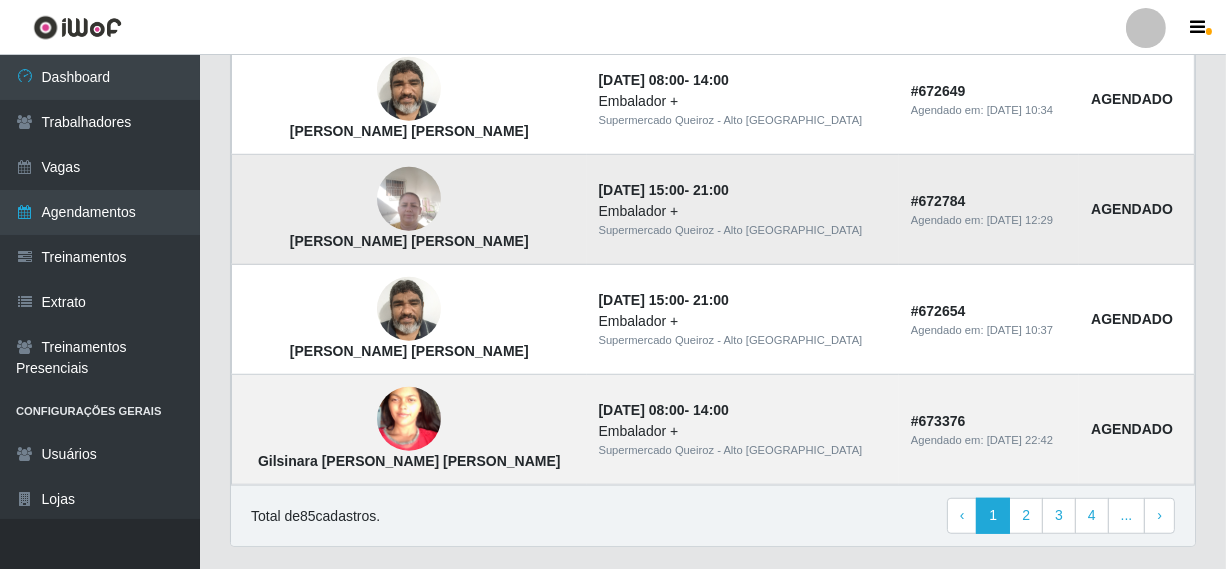 scroll, scrollTop: 1500, scrollLeft: 0, axis: vertical 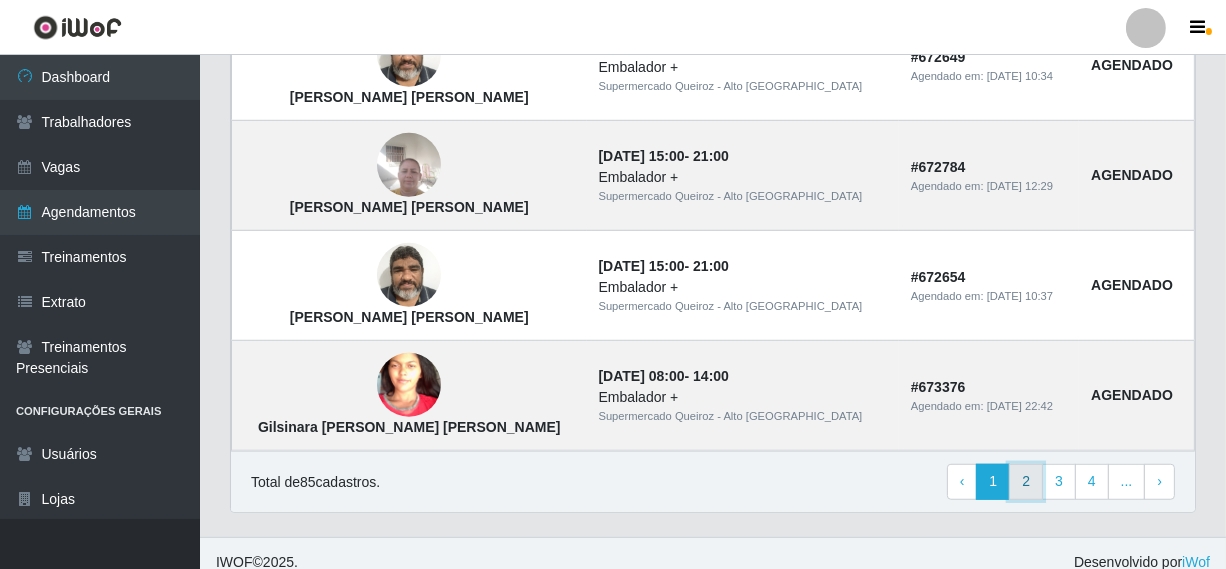 click on "2" at bounding box center (1026, 482) 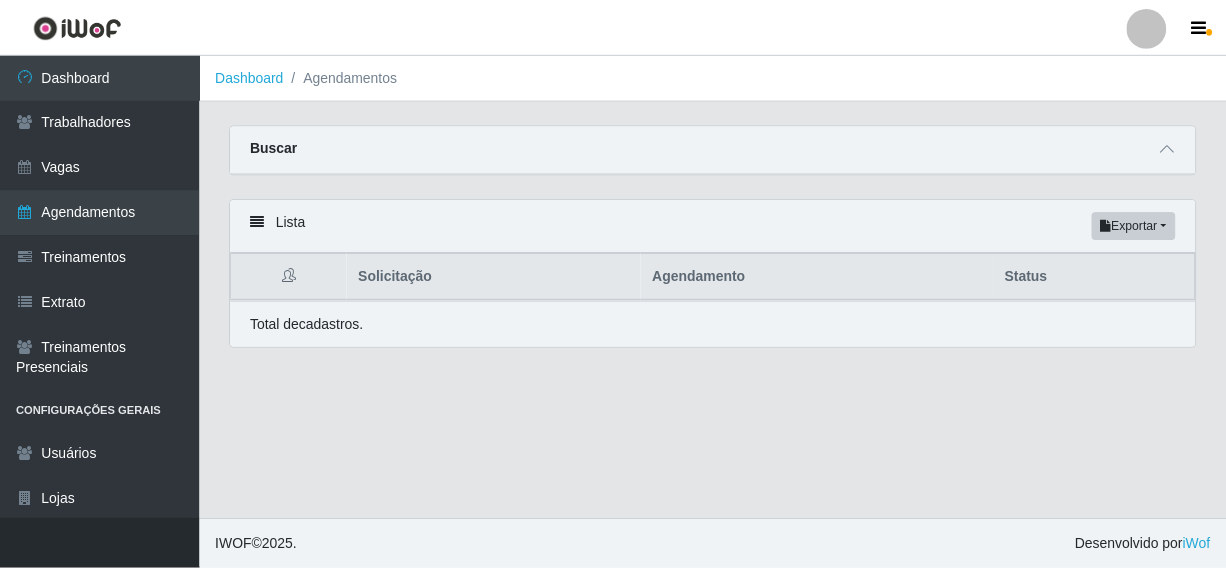 scroll, scrollTop: 0, scrollLeft: 0, axis: both 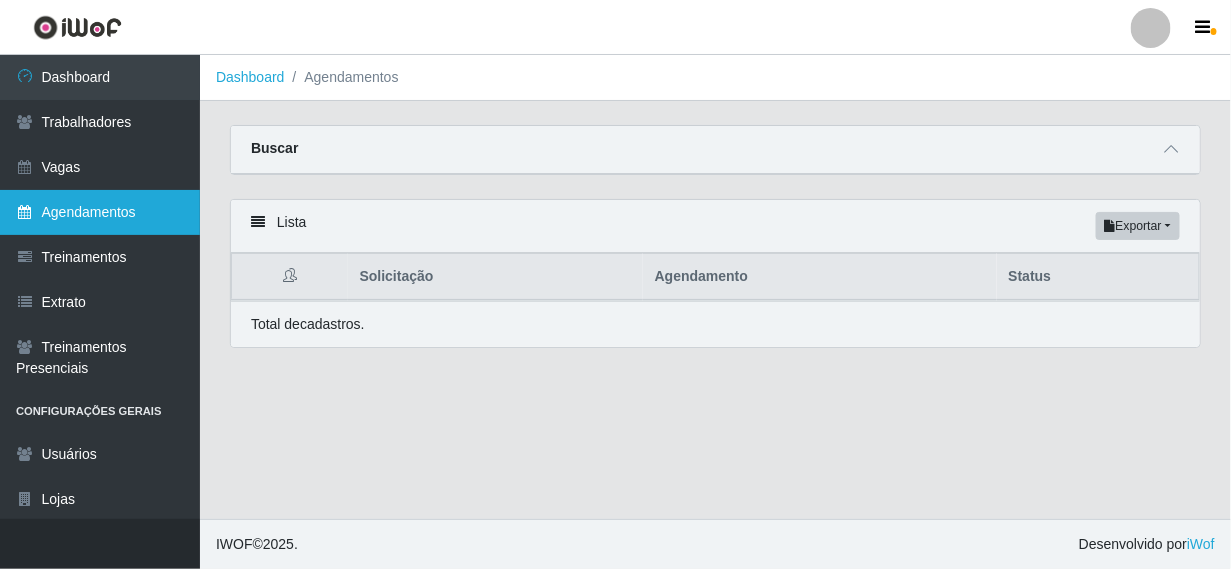click on "Agendamentos" at bounding box center [100, 212] 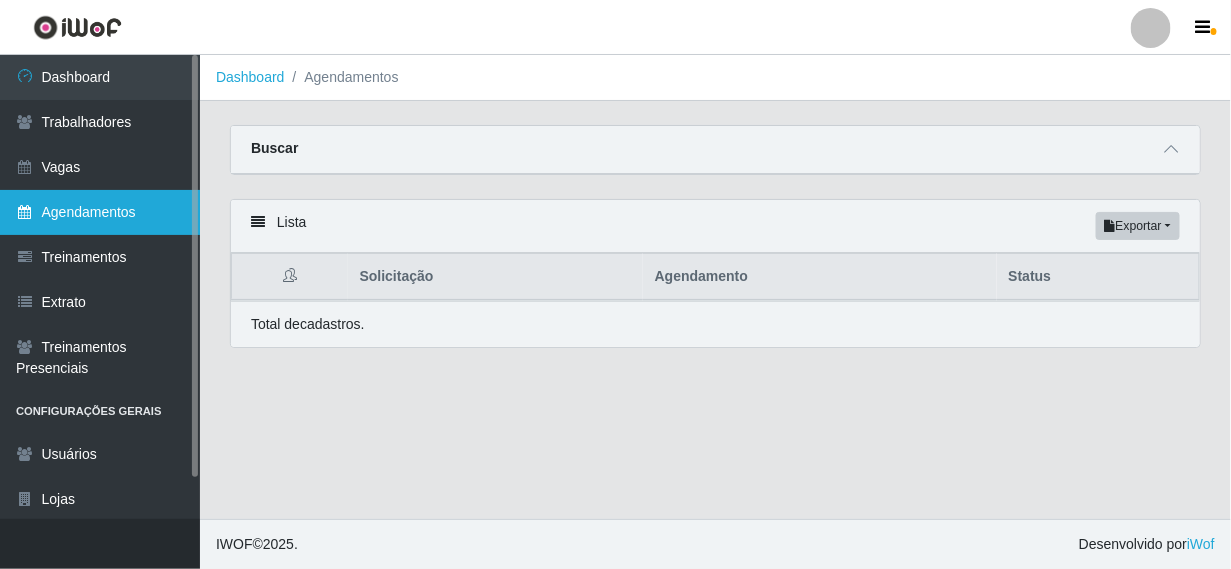 click on "Agendamentos" at bounding box center [100, 212] 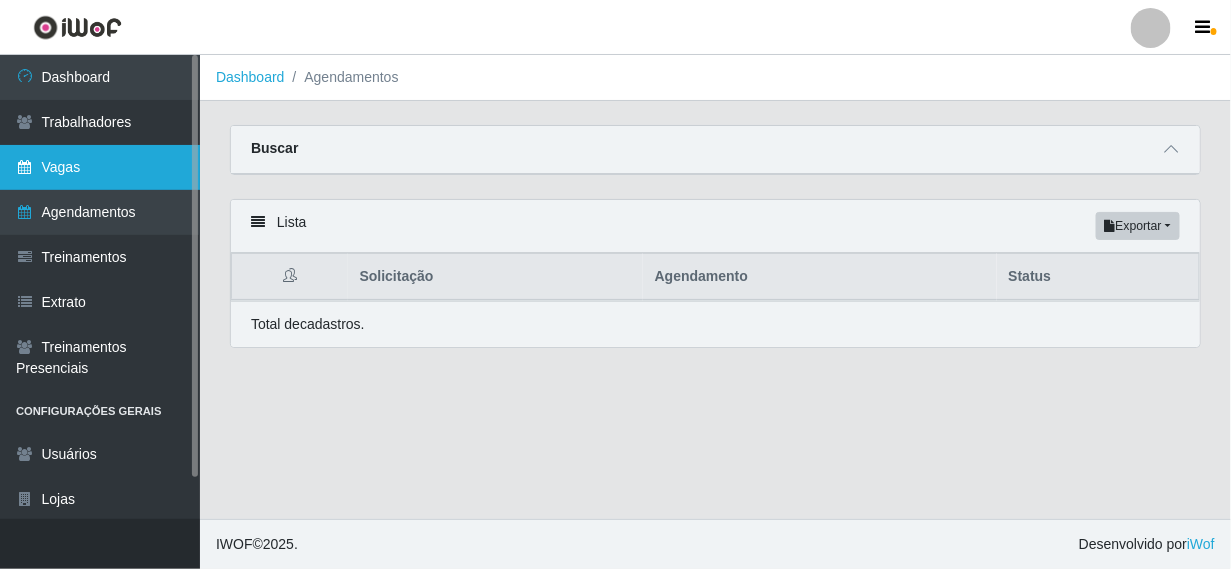 click on "Vagas" at bounding box center [100, 167] 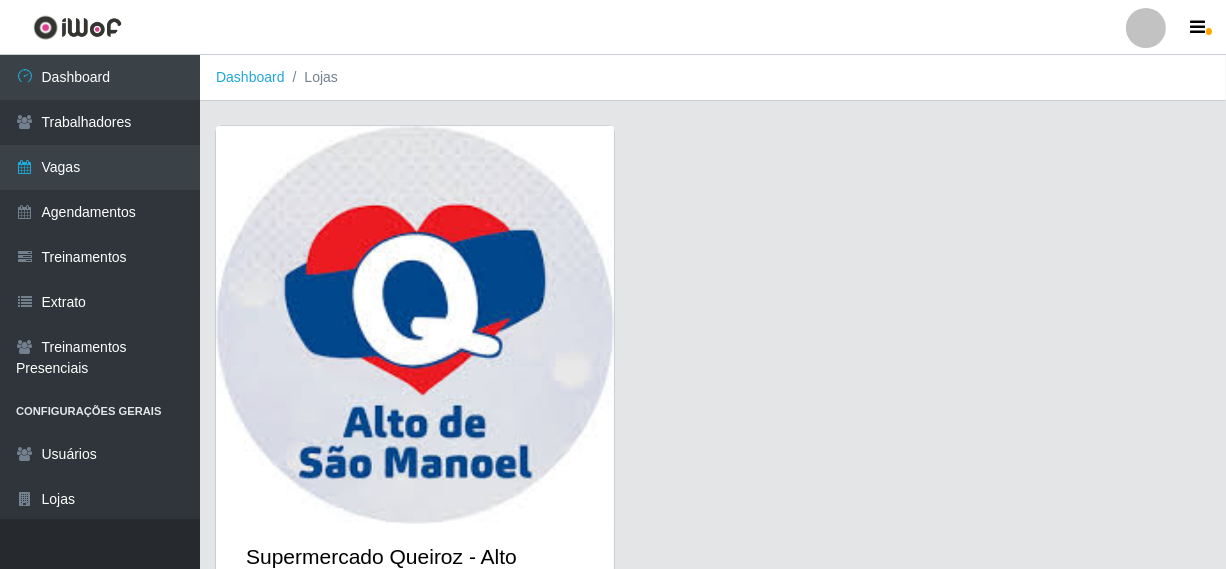 scroll, scrollTop: 0, scrollLeft: 0, axis: both 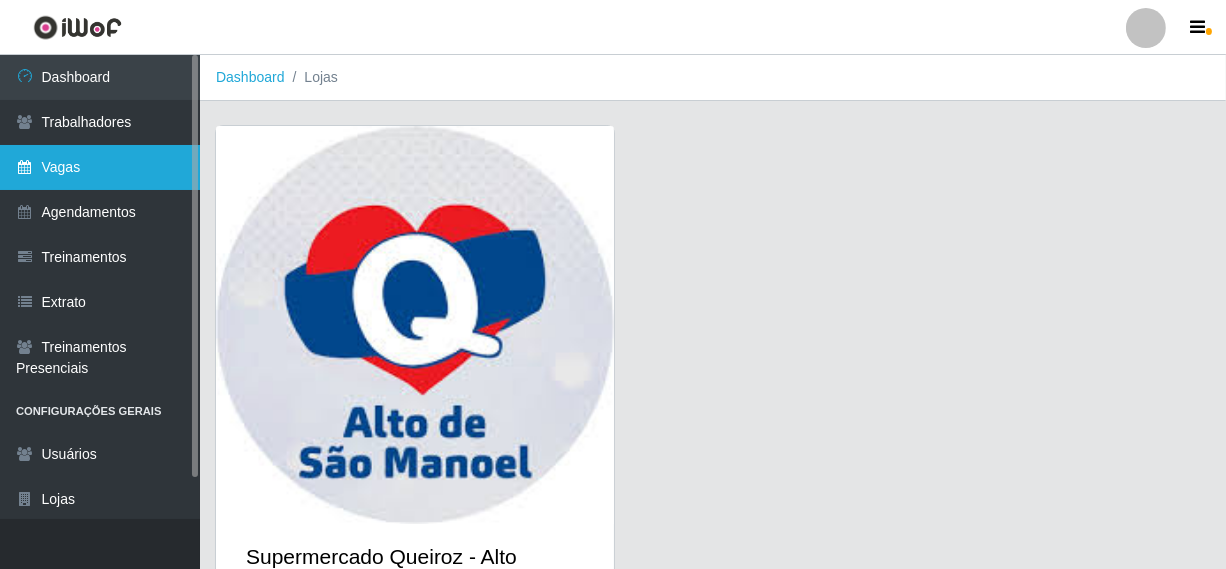 click on "Vagas" at bounding box center (100, 167) 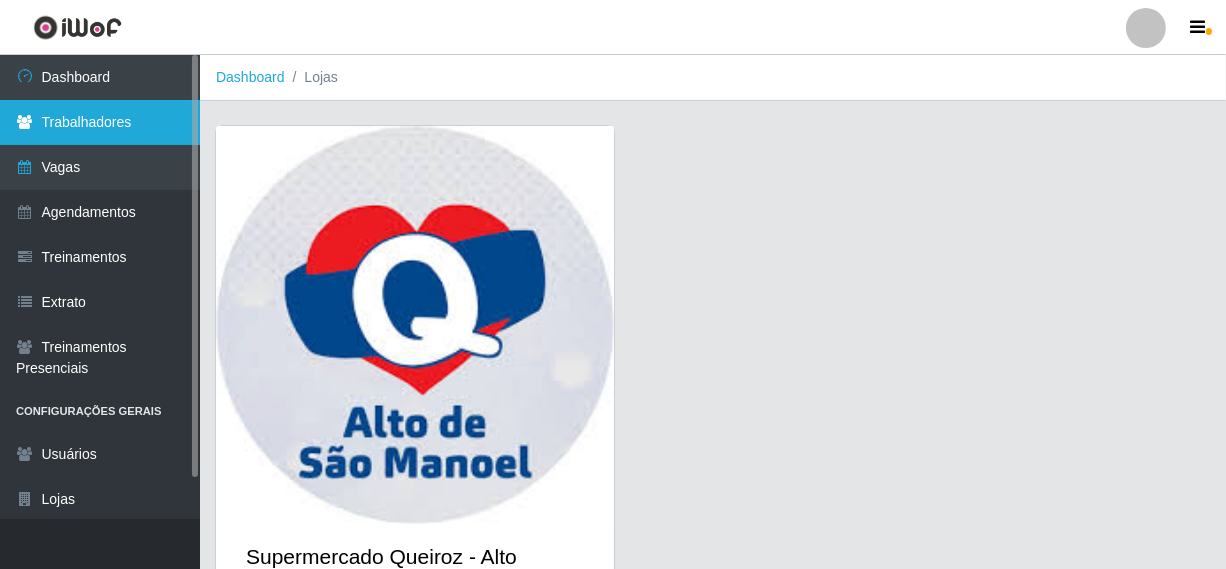 click on "Trabalhadores" at bounding box center [100, 122] 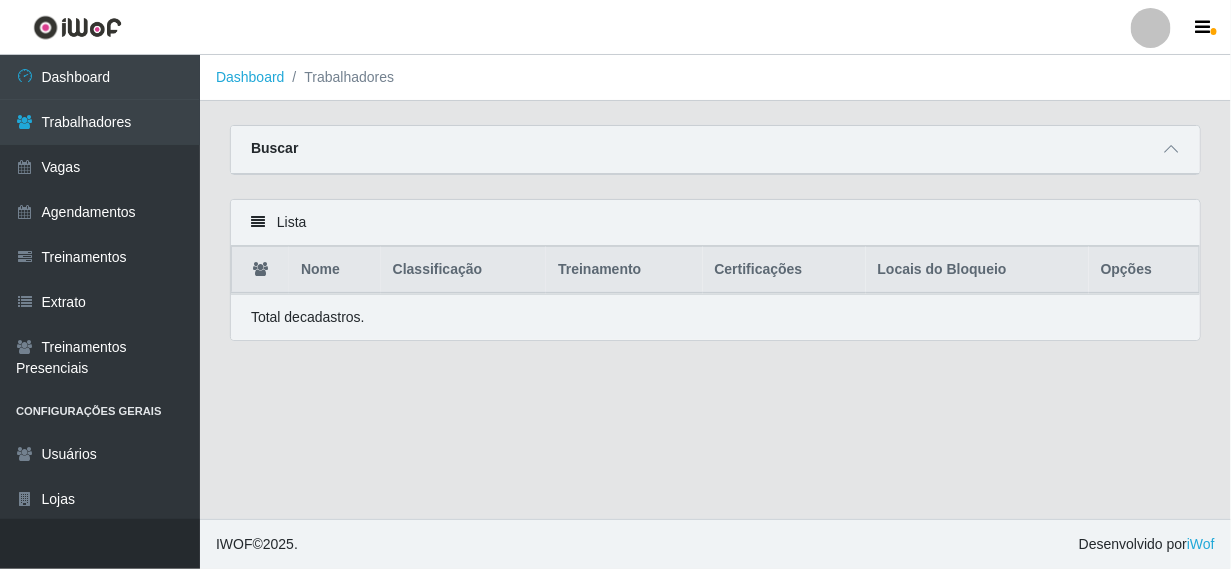 click on "Buscar" at bounding box center [715, 150] 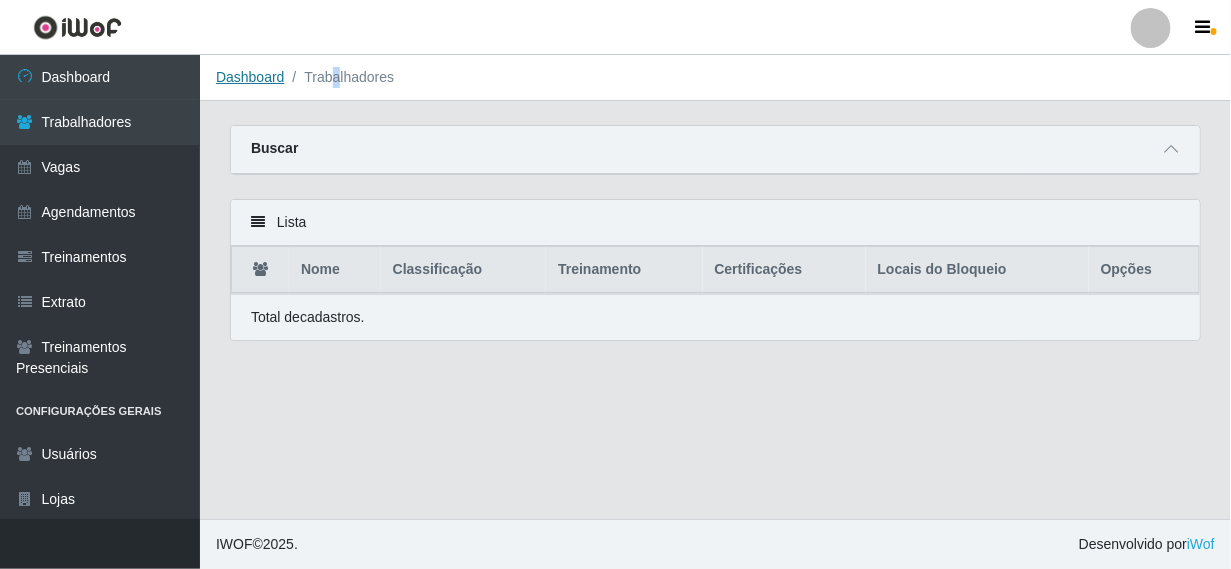 click on "Dashboard" at bounding box center [250, 77] 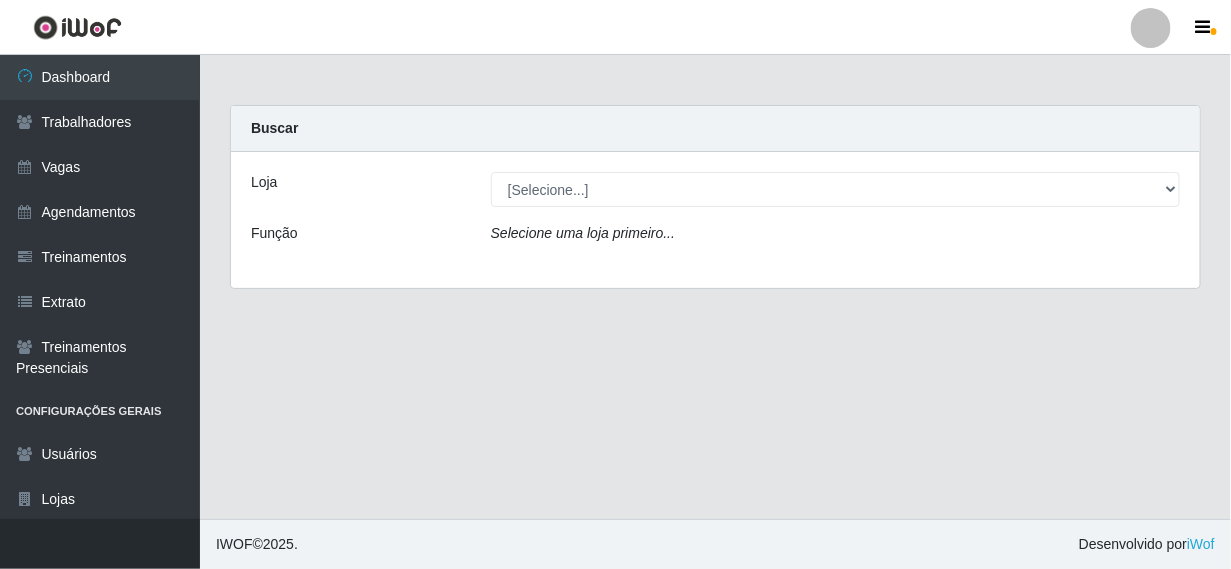 click on "Loja [Selecione...] Supermercado Queiroz - [GEOGRAPHIC_DATA] Função Selecione [PERSON_NAME] primeiro..." at bounding box center [715, 220] 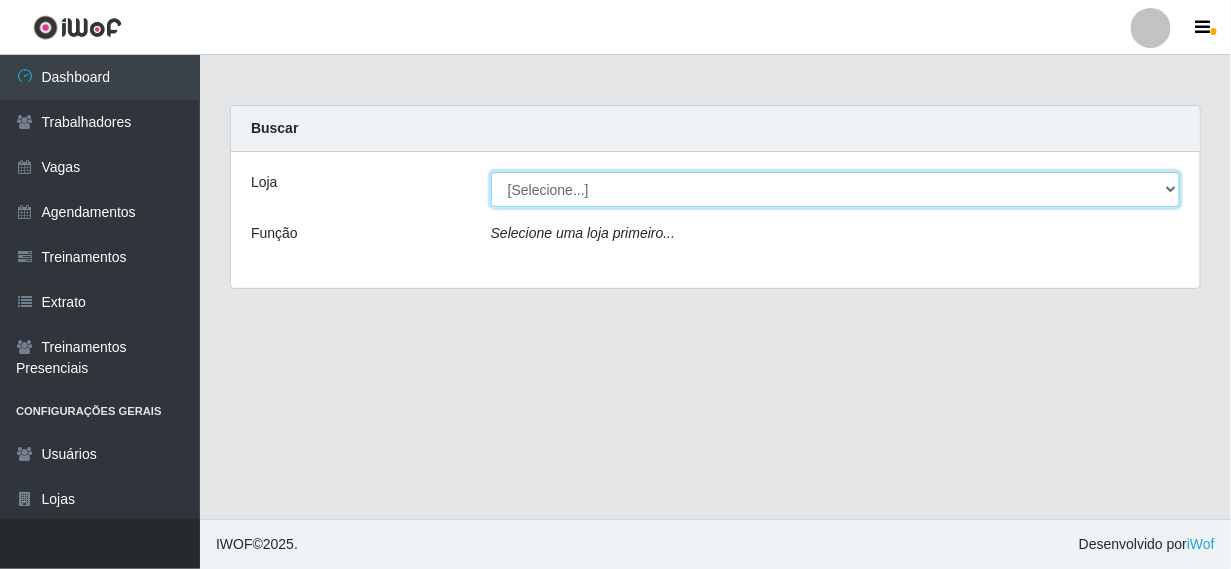 click on "[Selecione...] Supermercado Queiroz - [GEOGRAPHIC_DATA]" at bounding box center [835, 189] 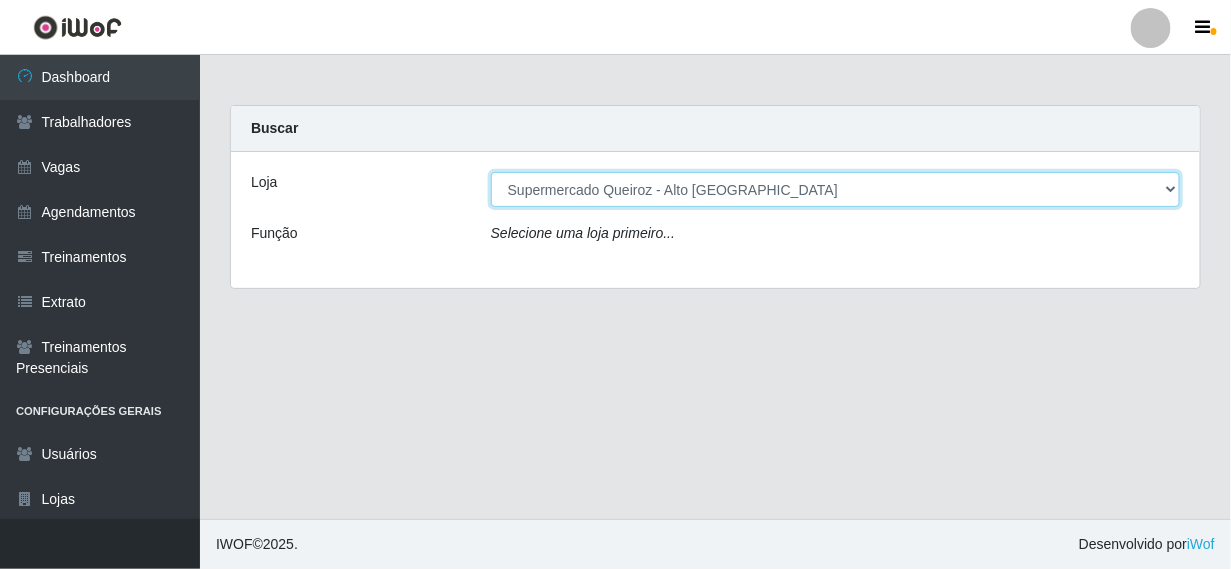 click on "[Selecione...] Supermercado Queiroz - [GEOGRAPHIC_DATA]" at bounding box center (835, 189) 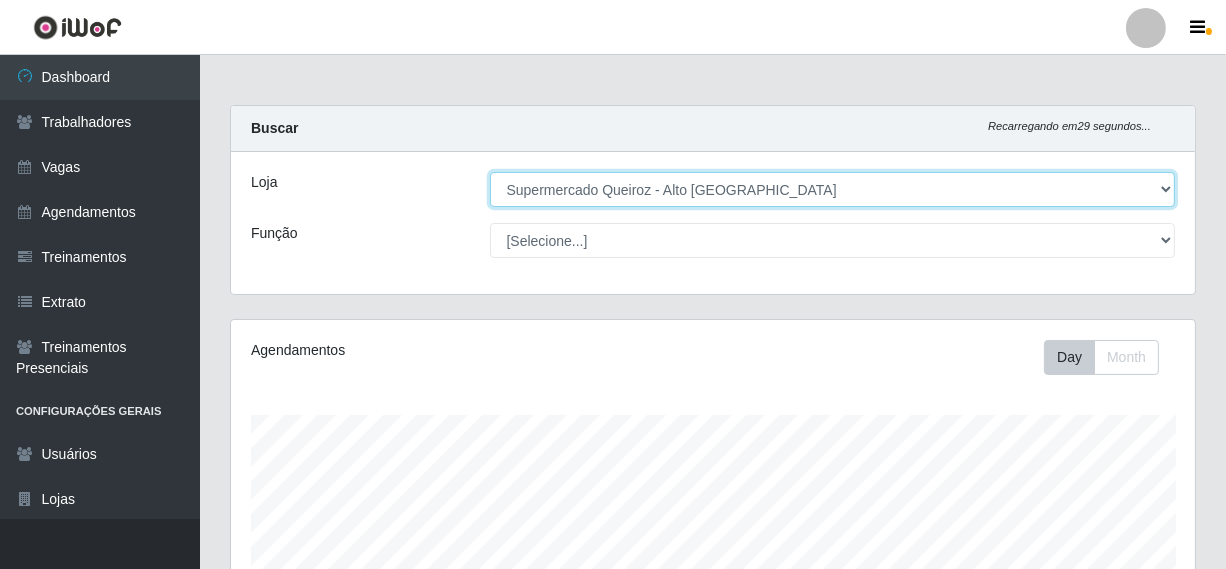scroll, scrollTop: 999585, scrollLeft: 999035, axis: both 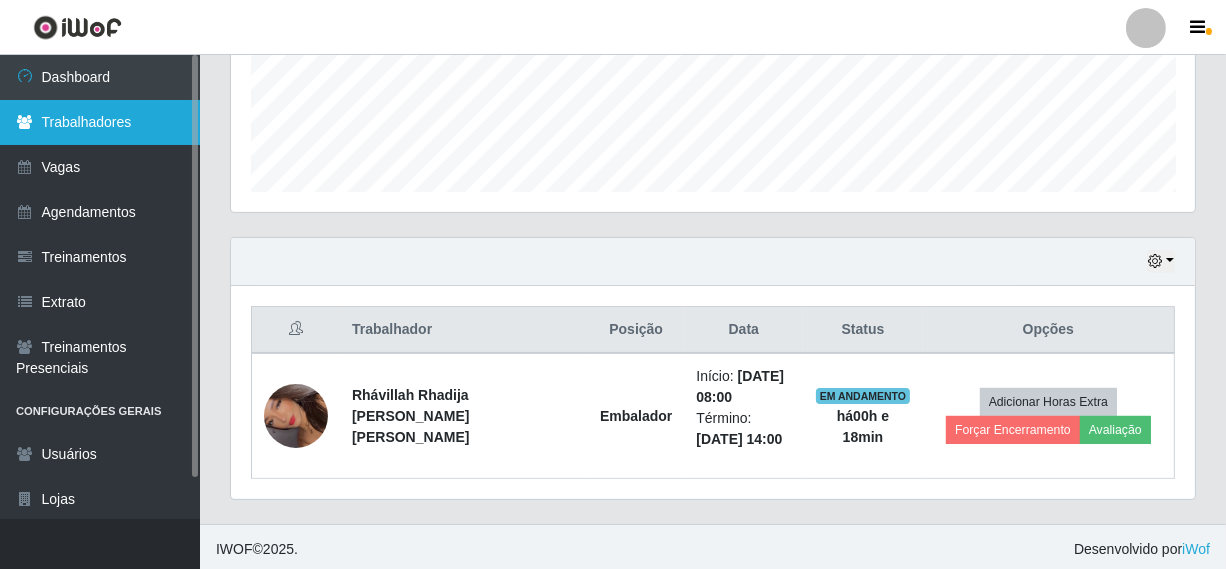 click on "Trabalhadores" at bounding box center [100, 122] 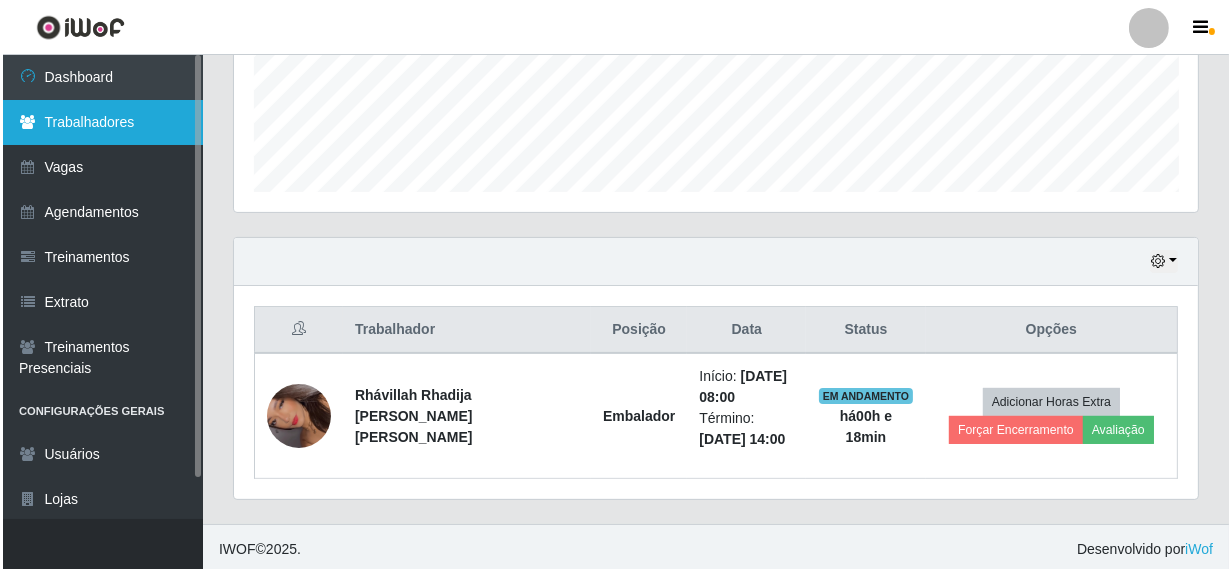 scroll, scrollTop: 0, scrollLeft: 0, axis: both 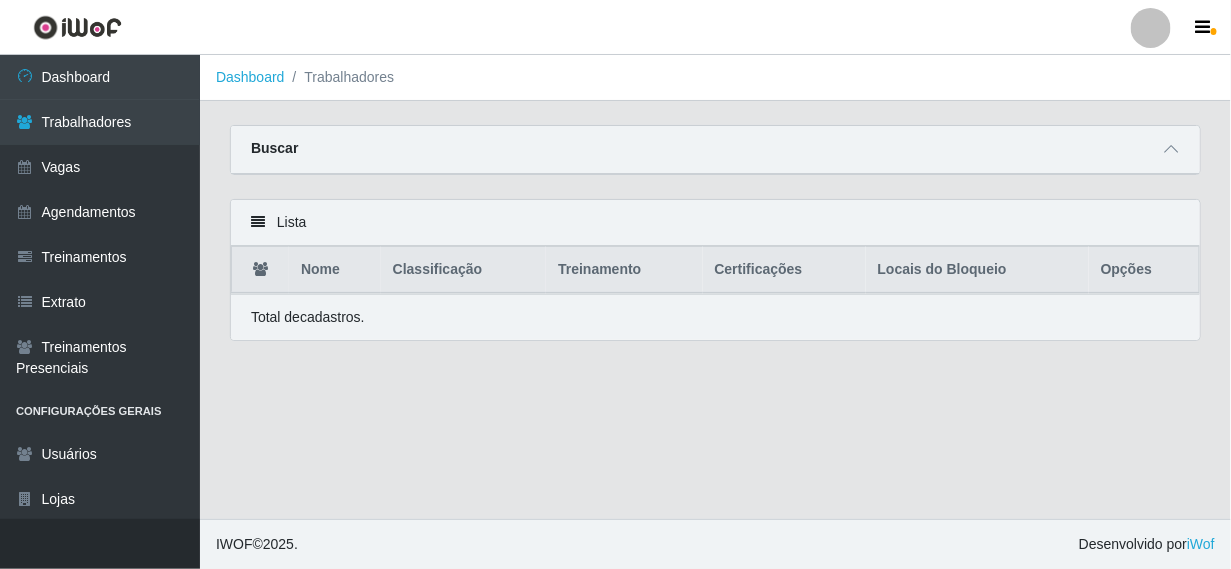 click at bounding box center [258, 222] 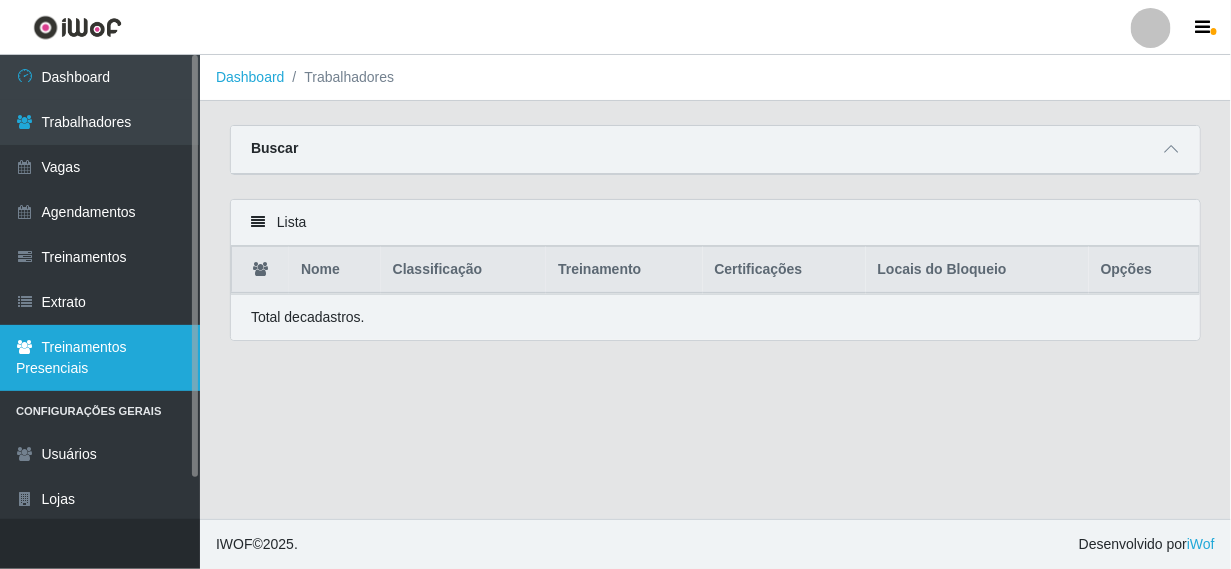 click on "Treinamentos Presenciais" at bounding box center (100, 358) 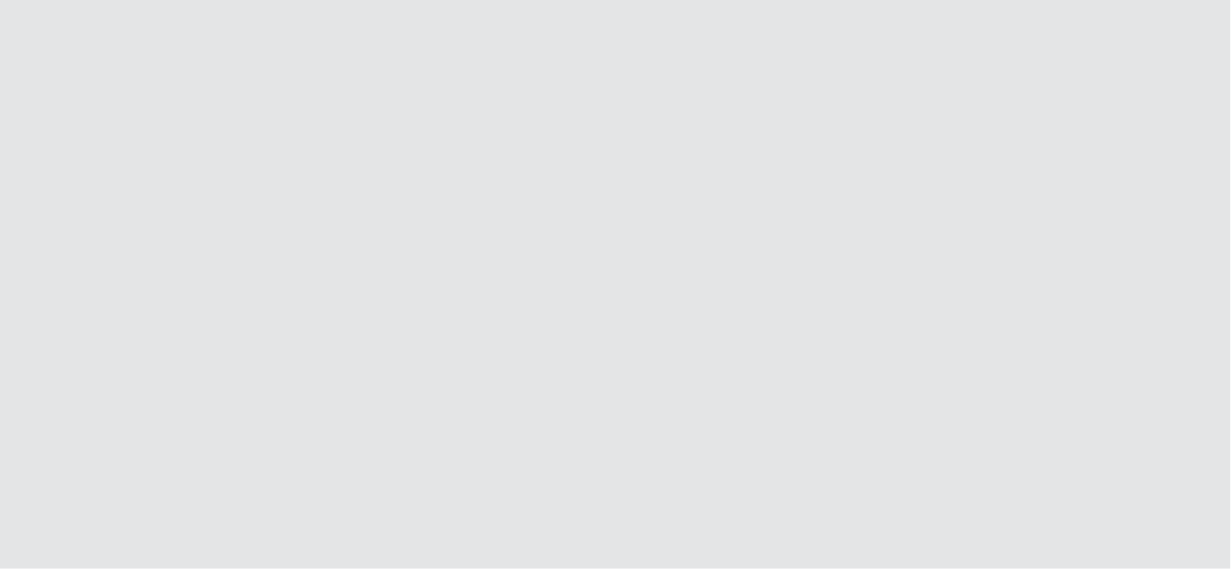 drag, startPoint x: 436, startPoint y: 146, endPoint x: 186, endPoint y: 0, distance: 289.50992 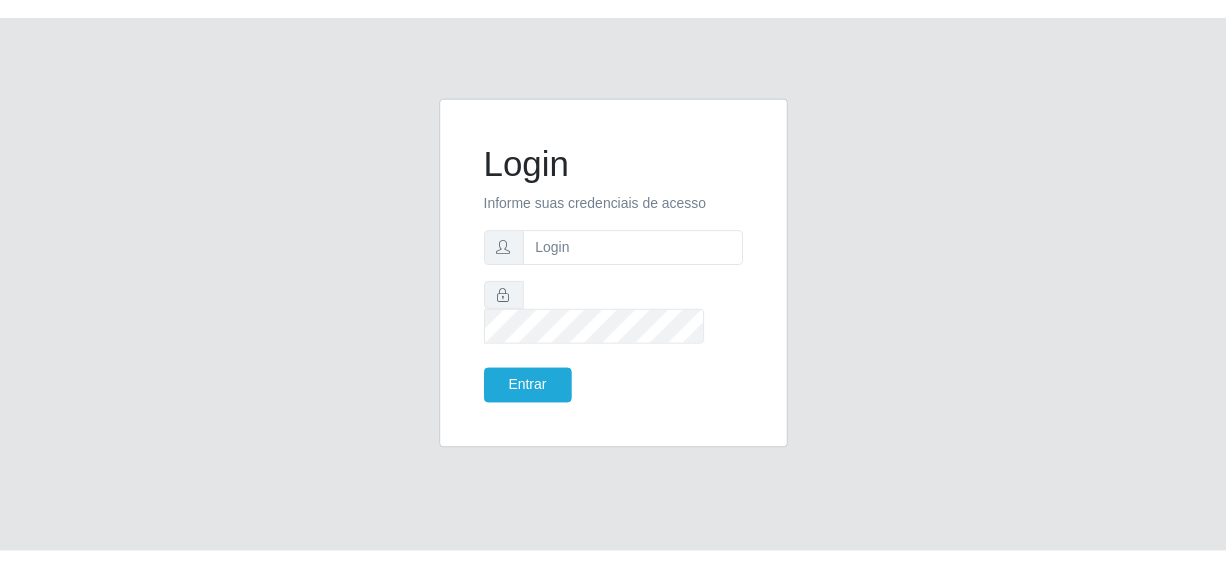scroll, scrollTop: 0, scrollLeft: 0, axis: both 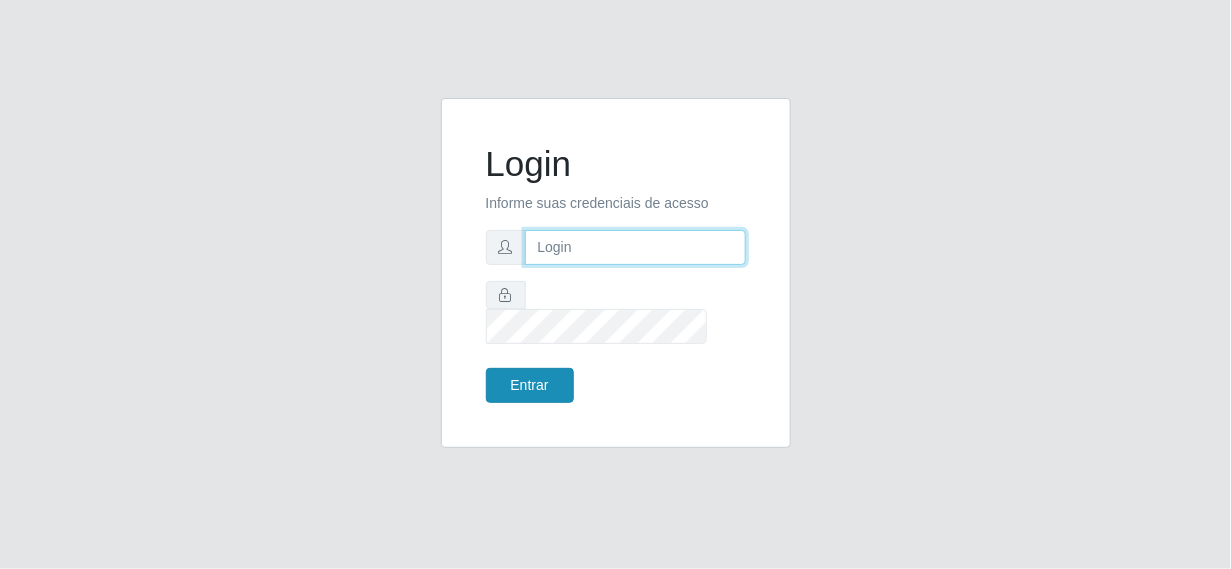 type on "[EMAIL_ADDRESS][DOMAIN_NAME]" 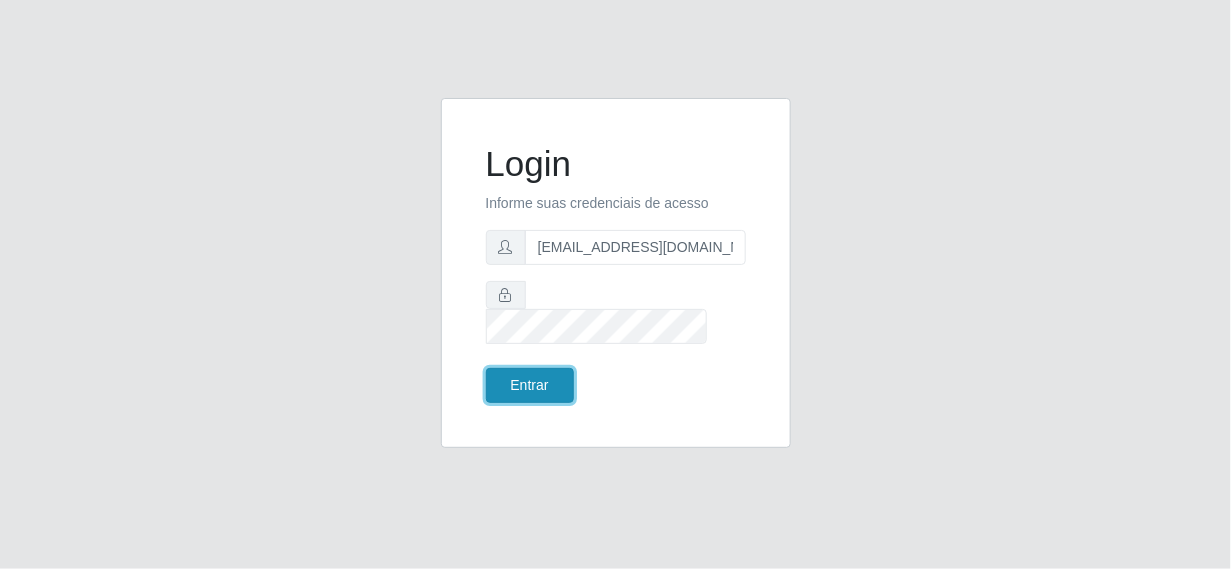 click on "Entrar" at bounding box center (530, 385) 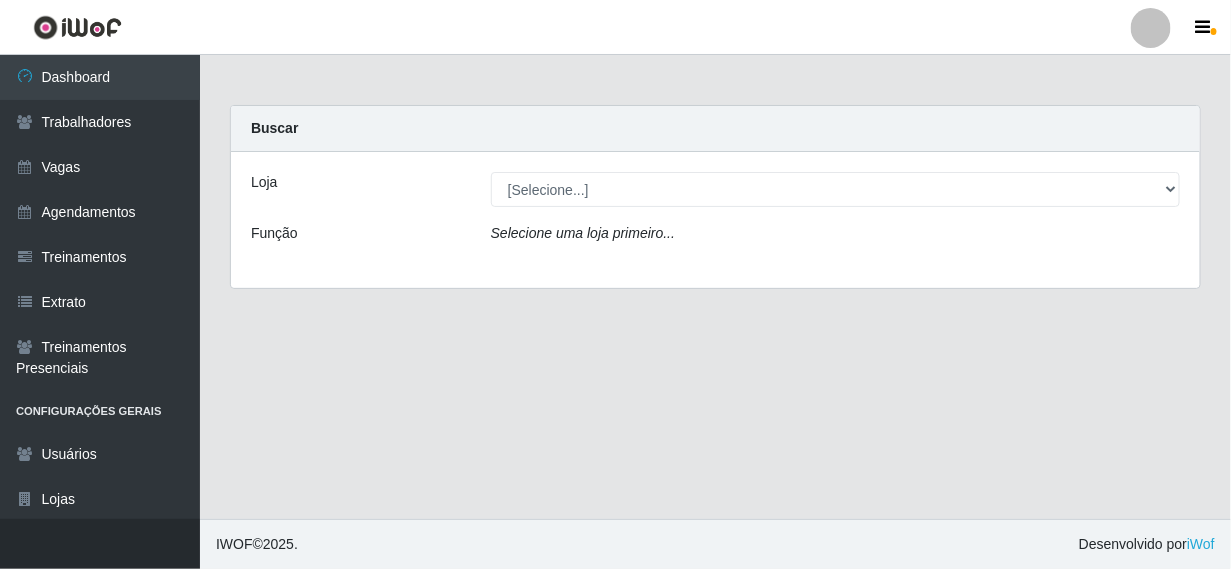 click on "Loja [Selecione...] Supermercado Queiroz - [GEOGRAPHIC_DATA] Função Selecione [PERSON_NAME] primeiro..." at bounding box center [715, 220] 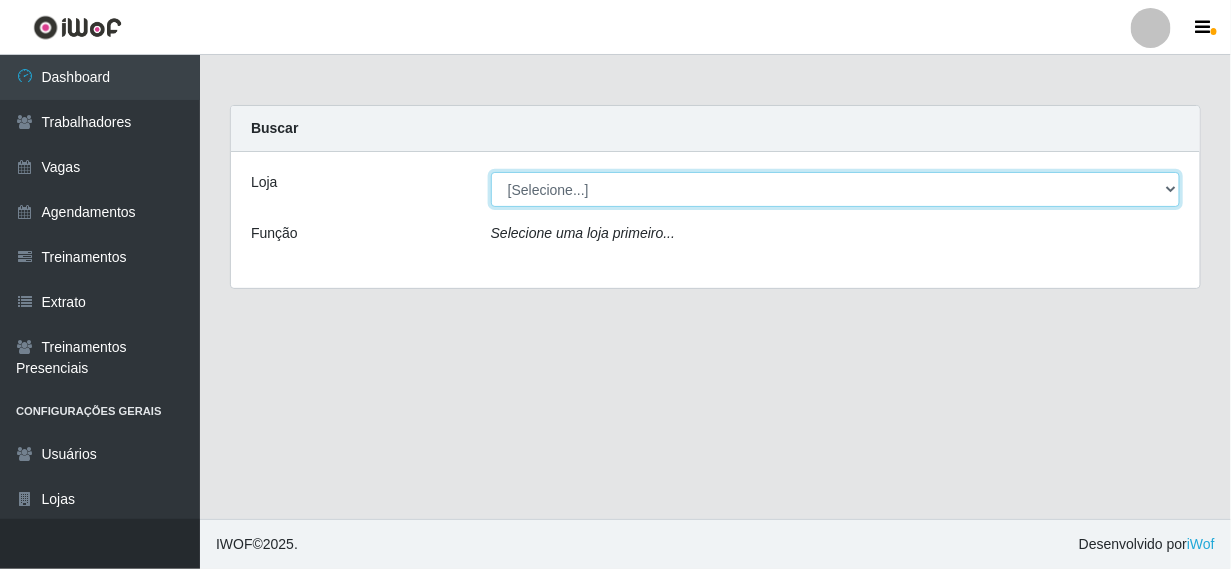click on "[Selecione...] Supermercado Queiroz - [GEOGRAPHIC_DATA]" at bounding box center [835, 189] 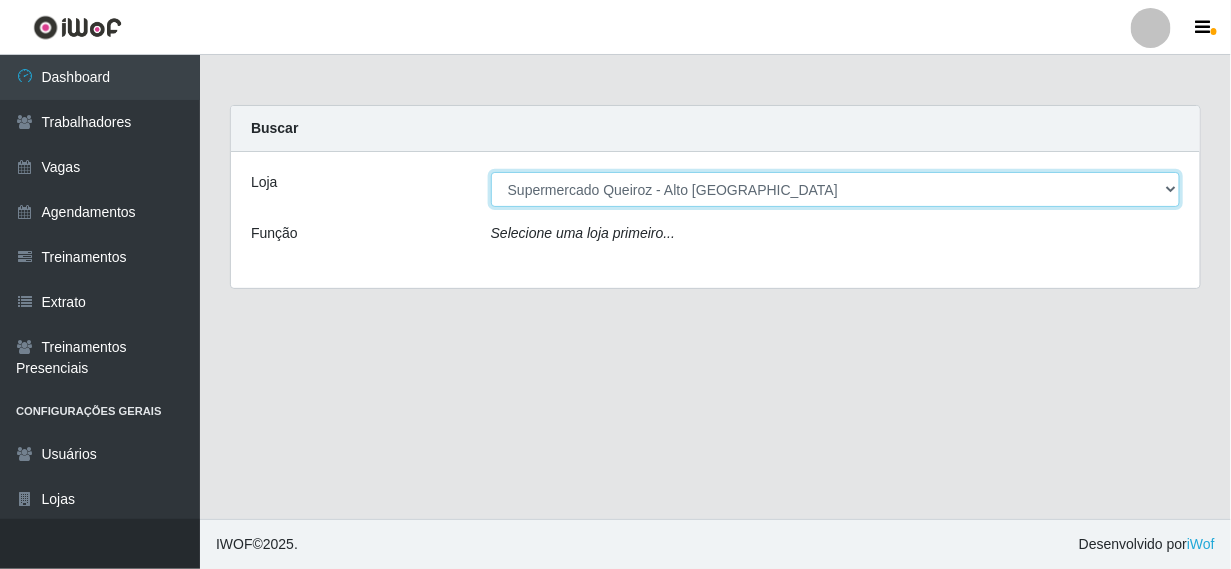 click on "[Selecione...] Supermercado Queiroz - [GEOGRAPHIC_DATA]" at bounding box center (835, 189) 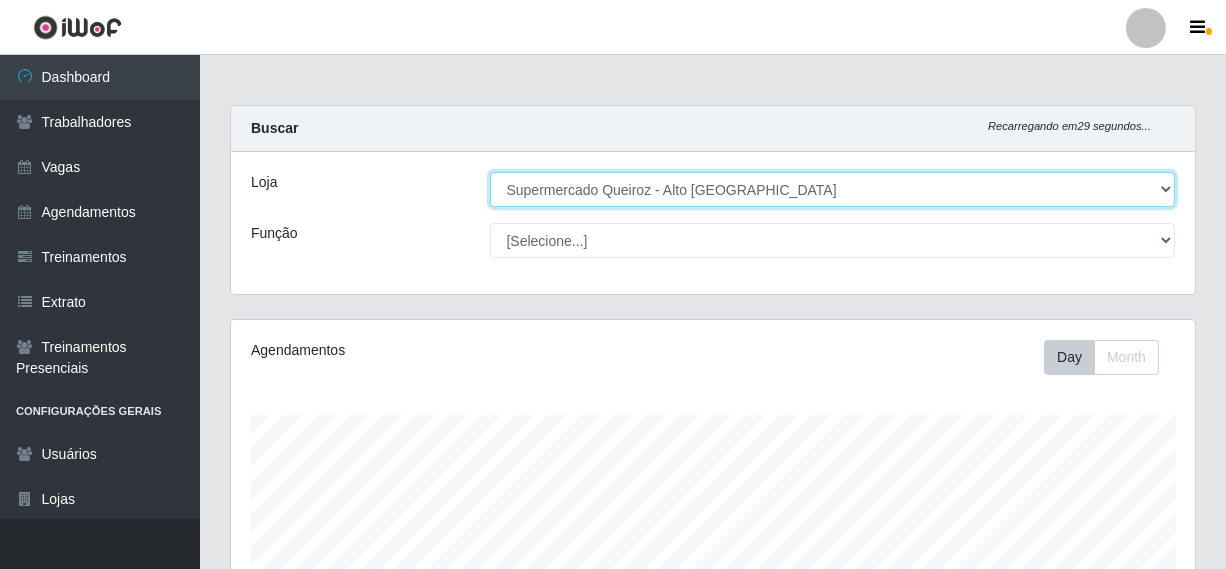 scroll, scrollTop: 999585, scrollLeft: 999035, axis: both 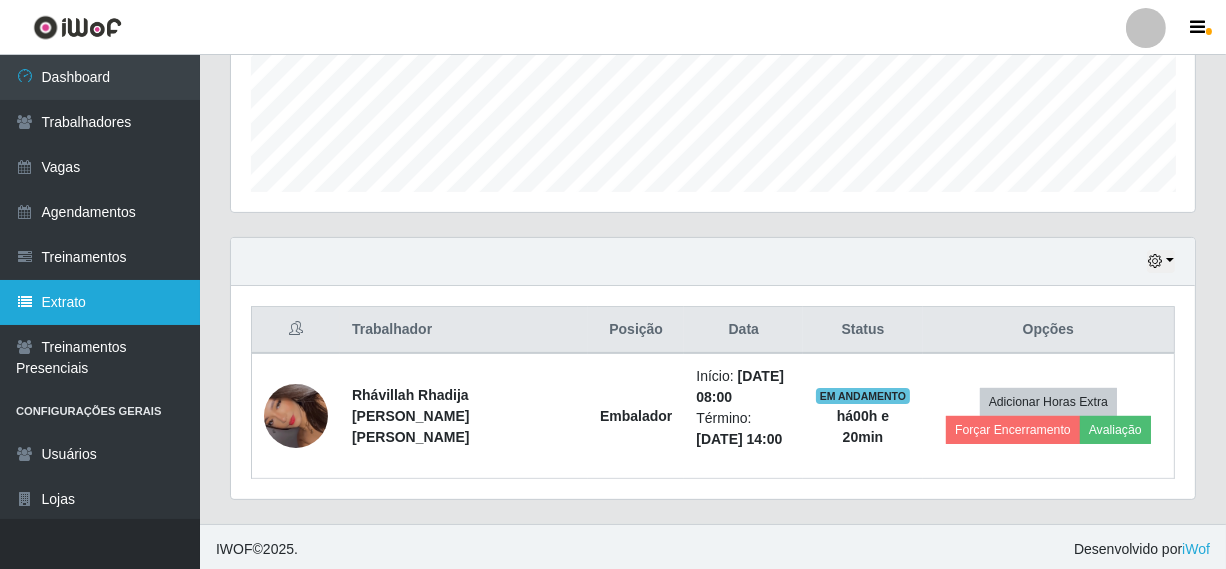 click on "Extrato" at bounding box center [100, 302] 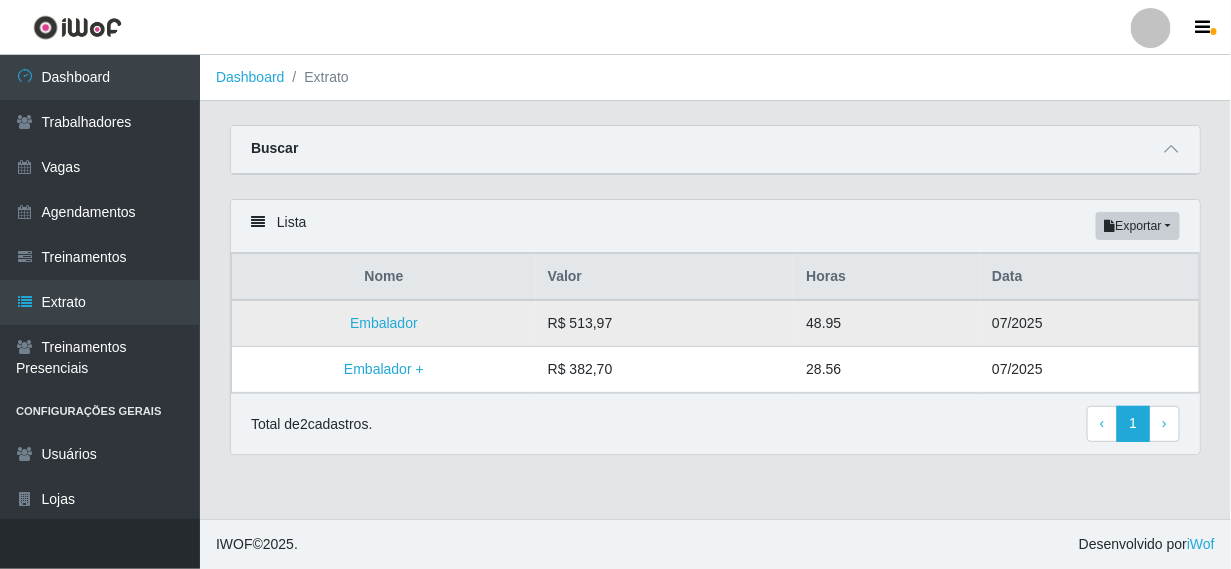 click on "Embalador" at bounding box center (384, 323) 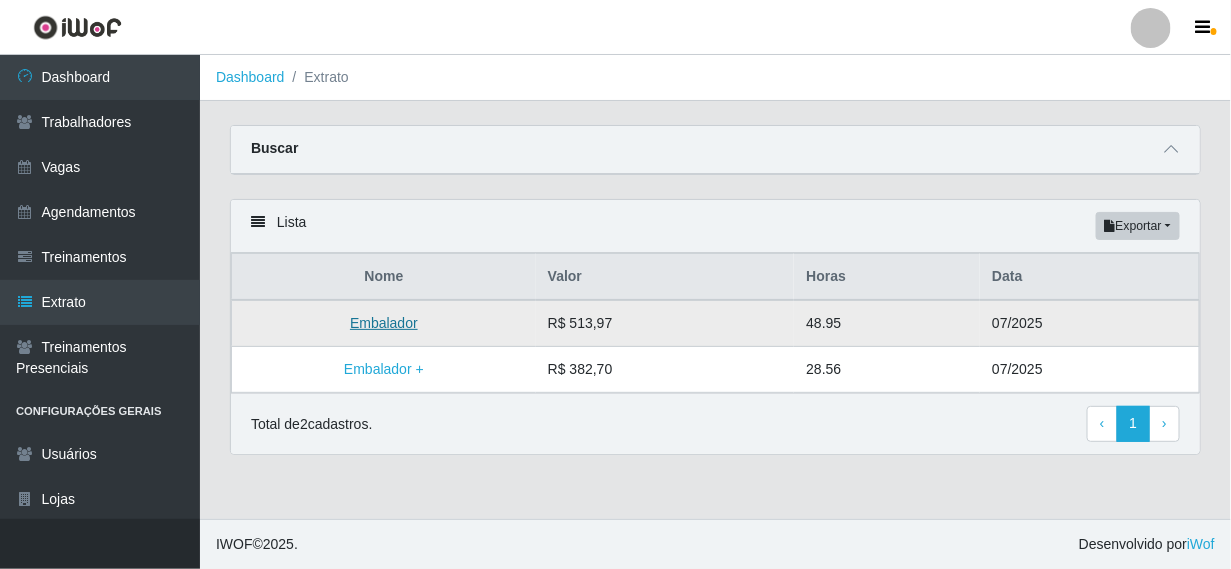 click on "Embalador" at bounding box center (384, 323) 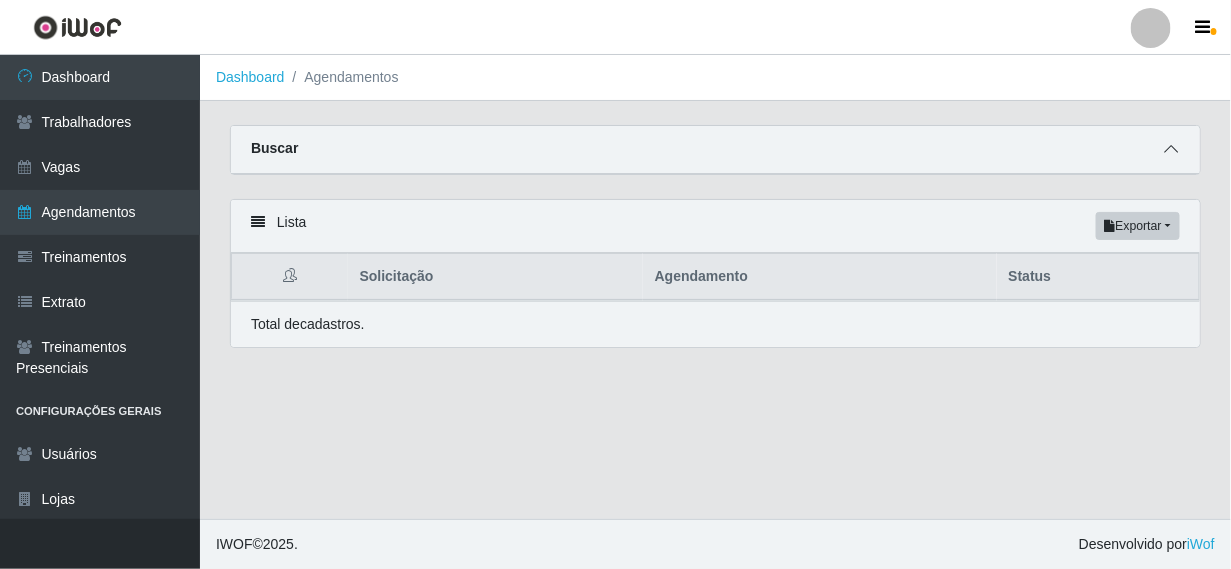 click at bounding box center (1172, 149) 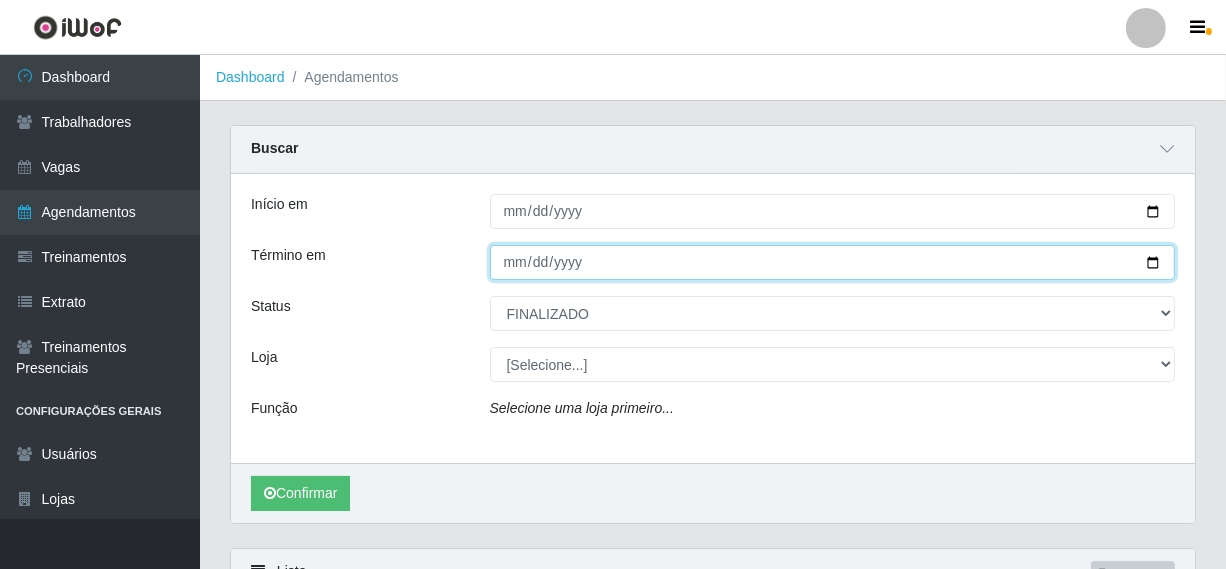 click on "[DATE]" at bounding box center (833, 262) 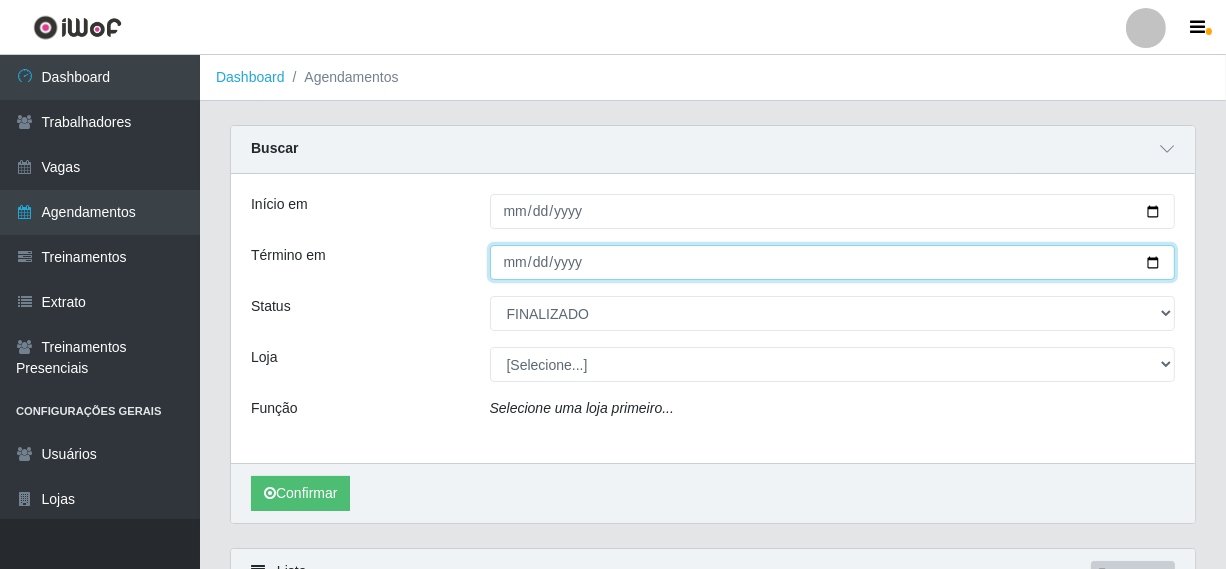 type on "[DATE]" 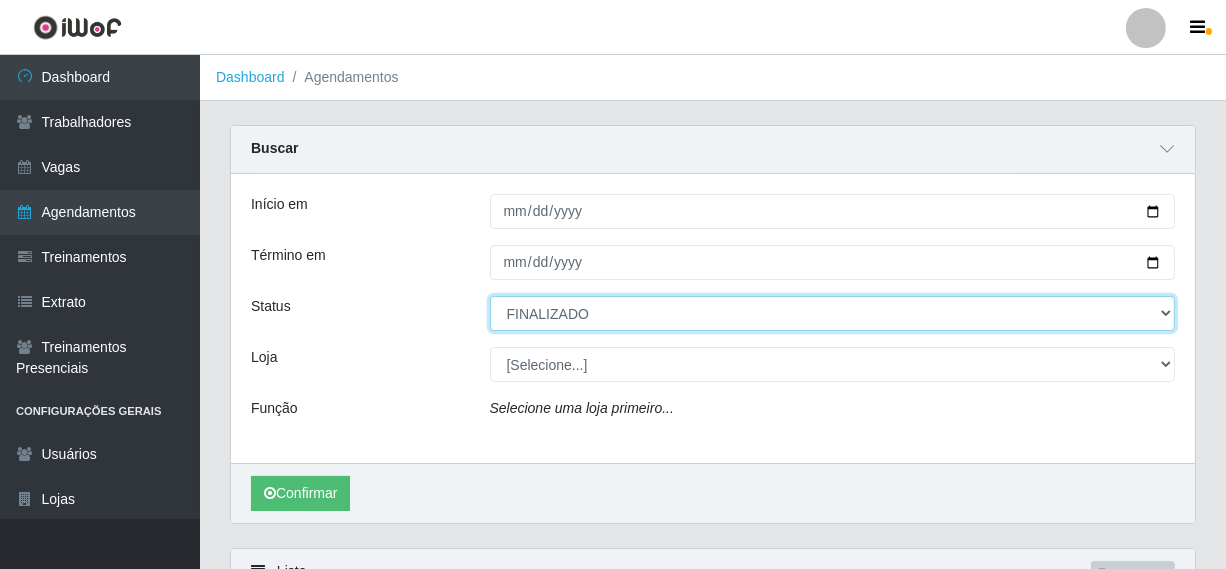 click on "[Selecione...] AGENDADO AGUARDANDO LIBERAR EM ANDAMENTO EM REVISÃO FINALIZADO CANCELADO FALTA" at bounding box center (833, 313) 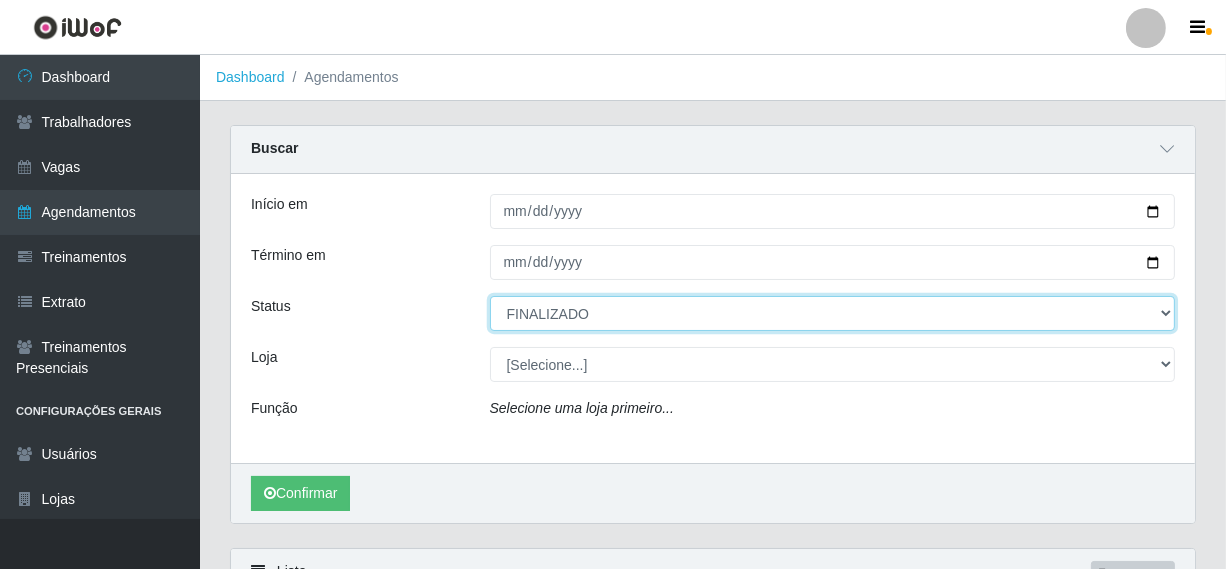 click on "[Selecione...] AGENDADO AGUARDANDO LIBERAR EM ANDAMENTO EM REVISÃO FINALIZADO CANCELADO FALTA" at bounding box center (833, 313) 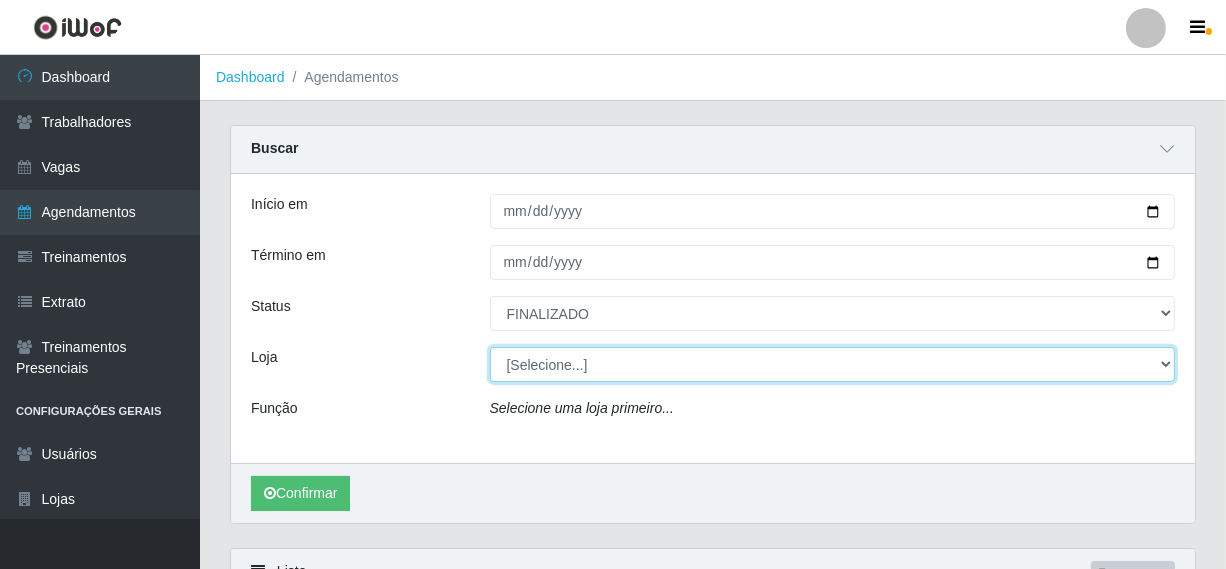 drag, startPoint x: 561, startPoint y: 381, endPoint x: 573, endPoint y: 376, distance: 13 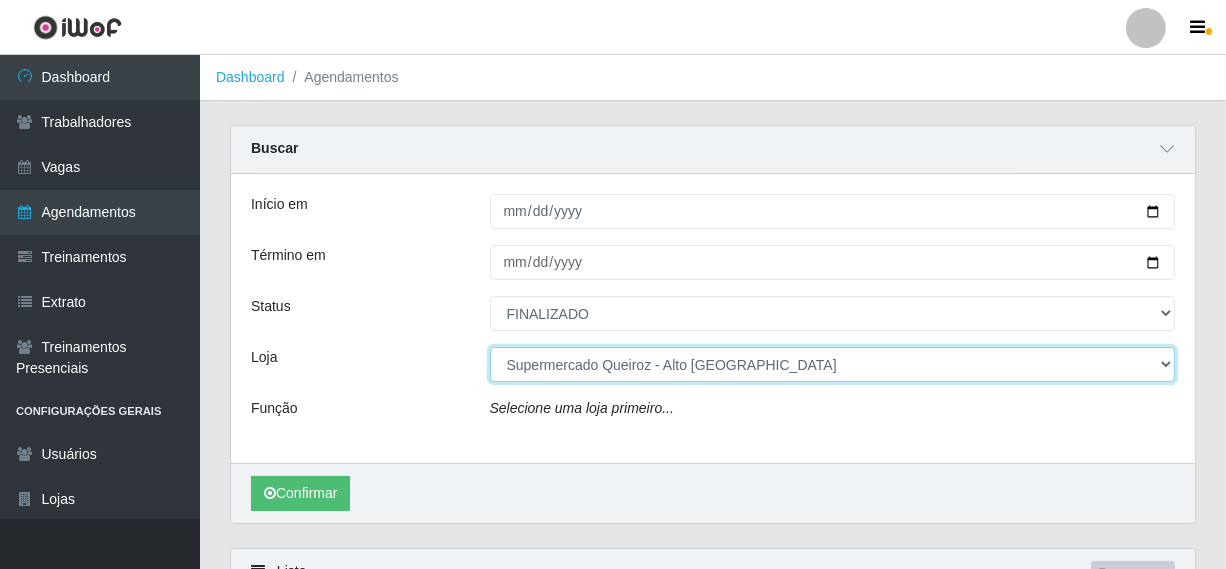 click on "[Selecione...] Supermercado Queiroz - [GEOGRAPHIC_DATA]" at bounding box center [833, 364] 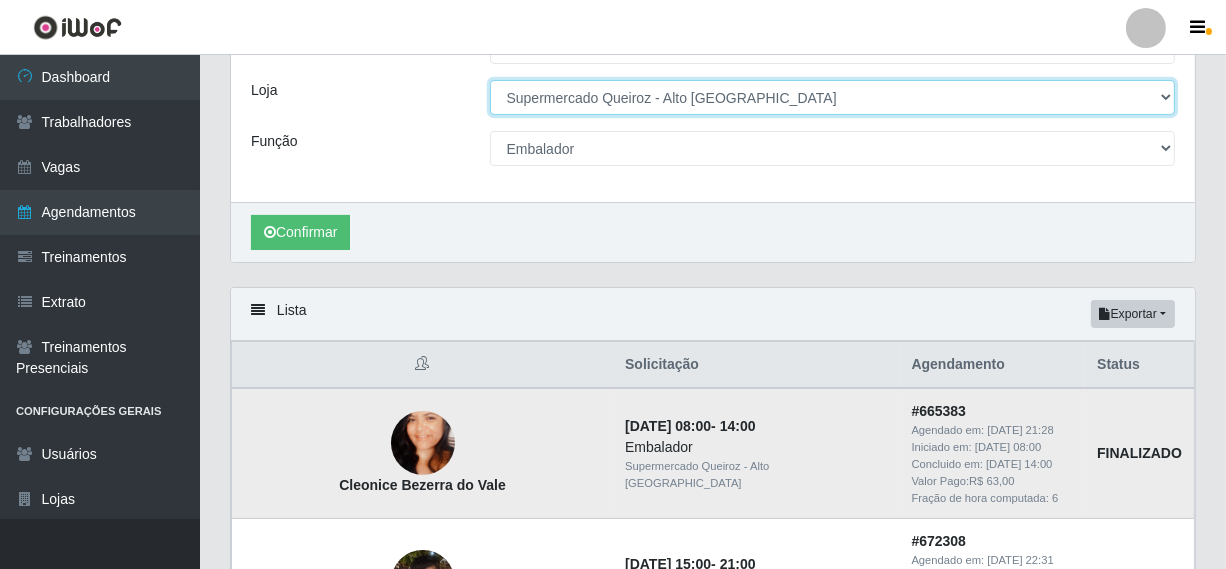 scroll, scrollTop: 400, scrollLeft: 0, axis: vertical 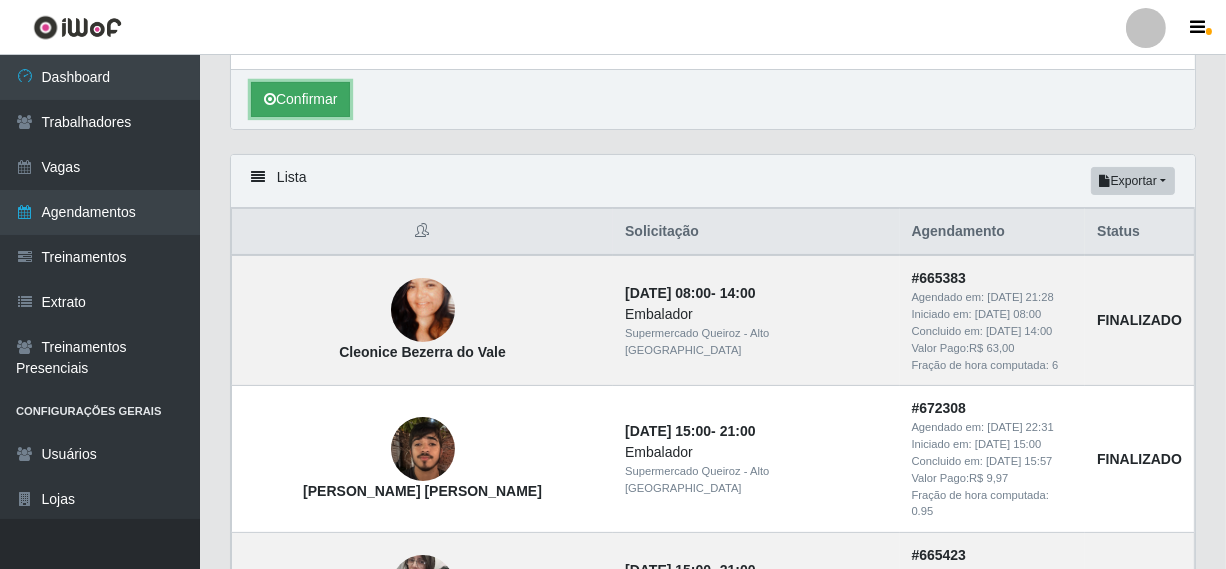 click on "Confirmar" at bounding box center (300, 99) 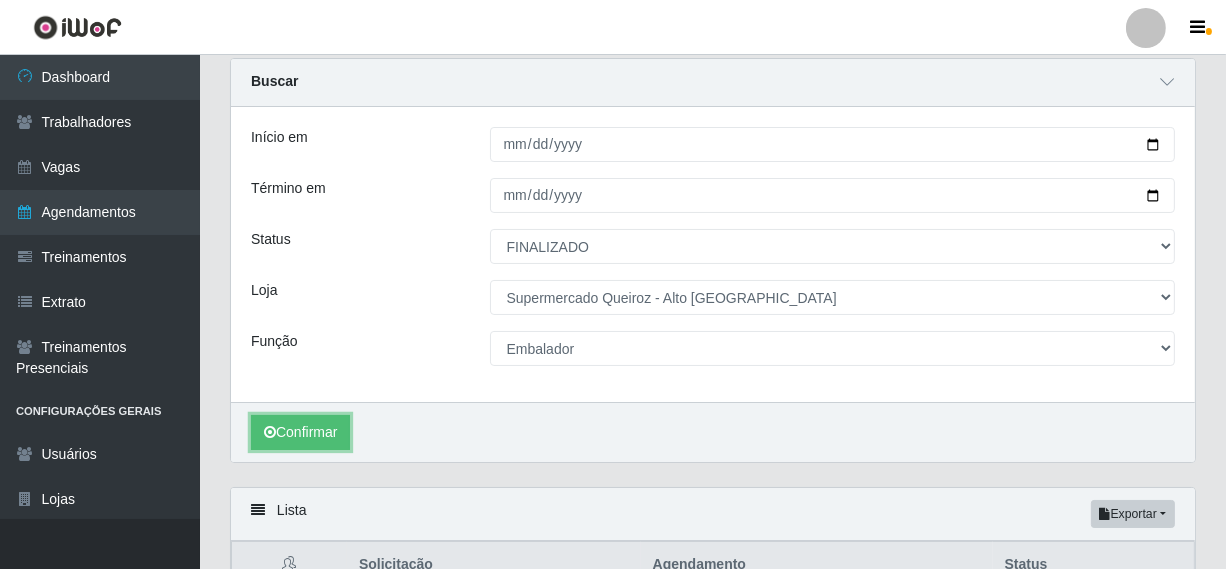 scroll, scrollTop: 100, scrollLeft: 0, axis: vertical 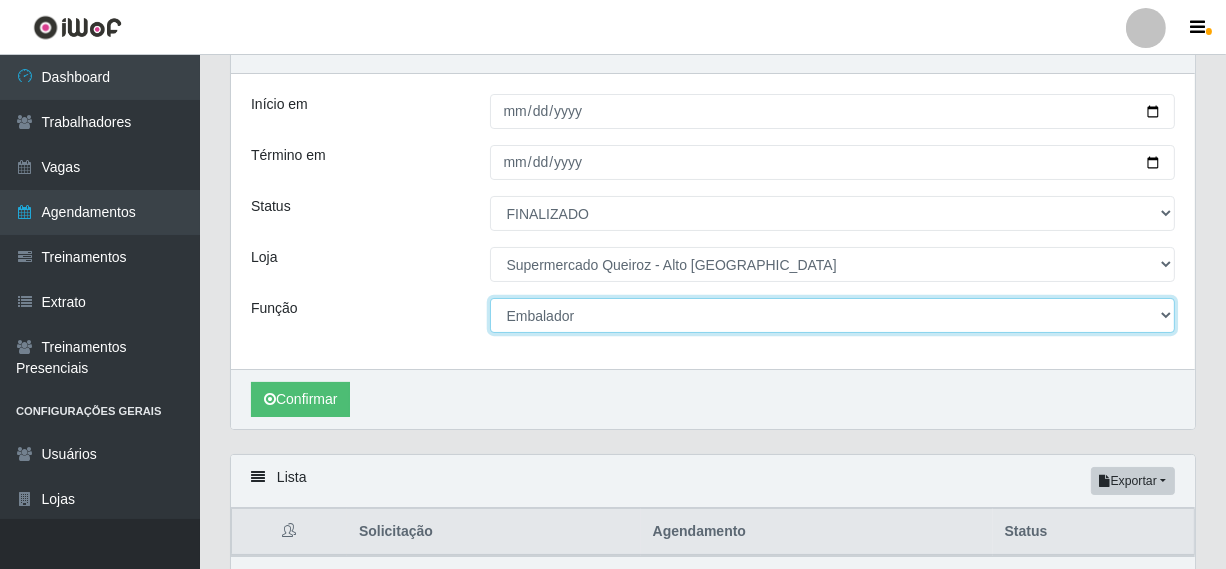 click on "[Selecione...] Embalador Embalador + Embalador ++ Repositor  Repositor + Repositor ++" at bounding box center (833, 315) 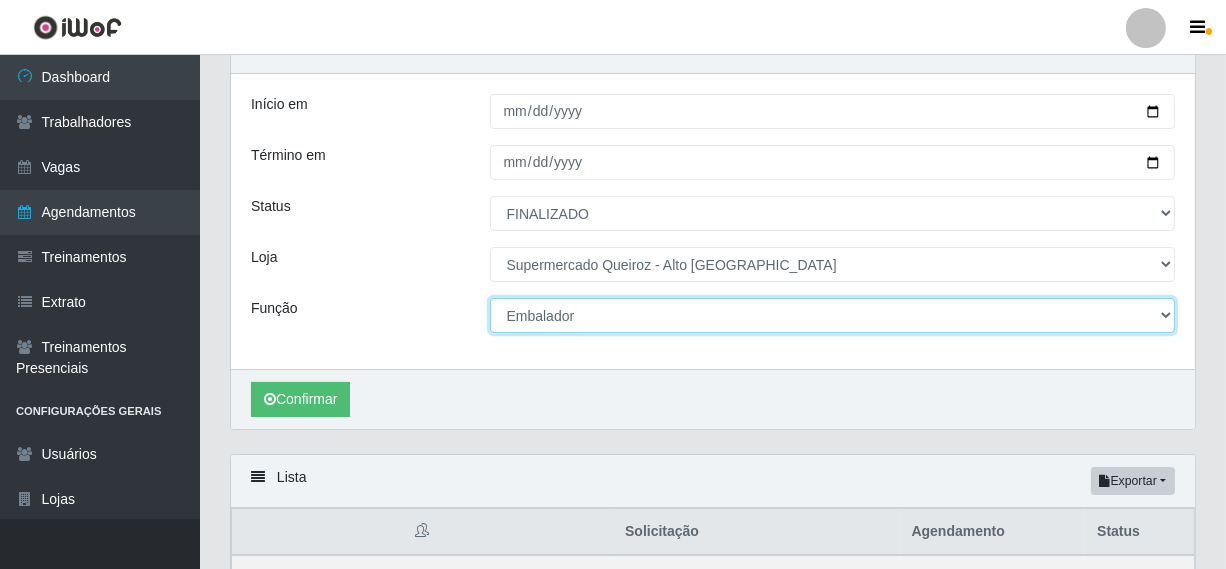select on "[Selecione...]" 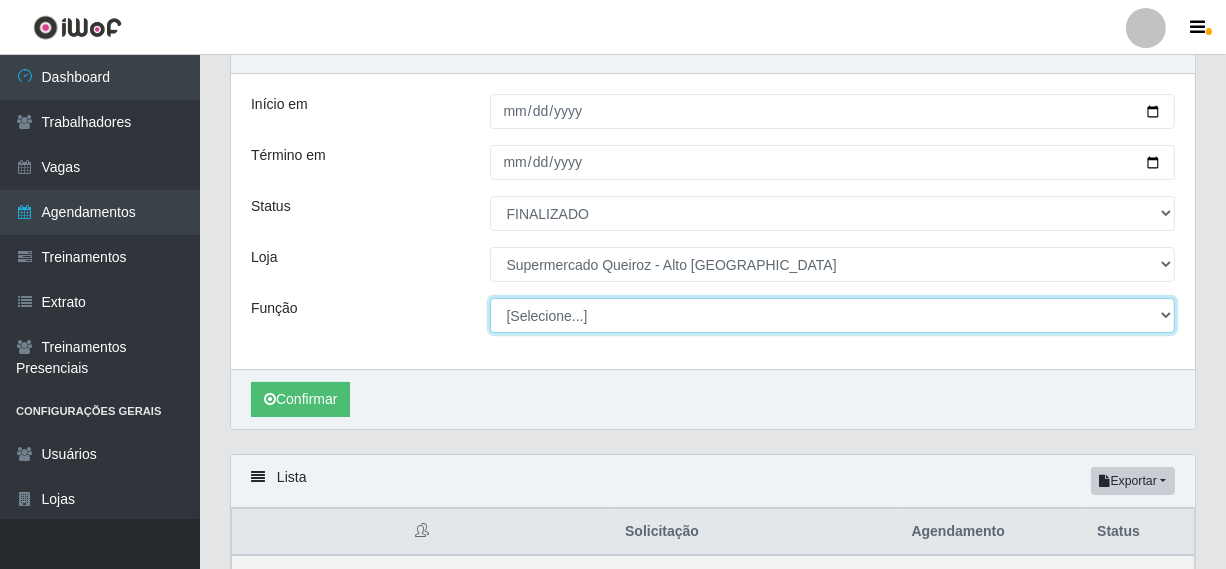 click on "[Selecione...] Embalador Embalador + Embalador ++ Repositor  Repositor + Repositor ++" at bounding box center (833, 315) 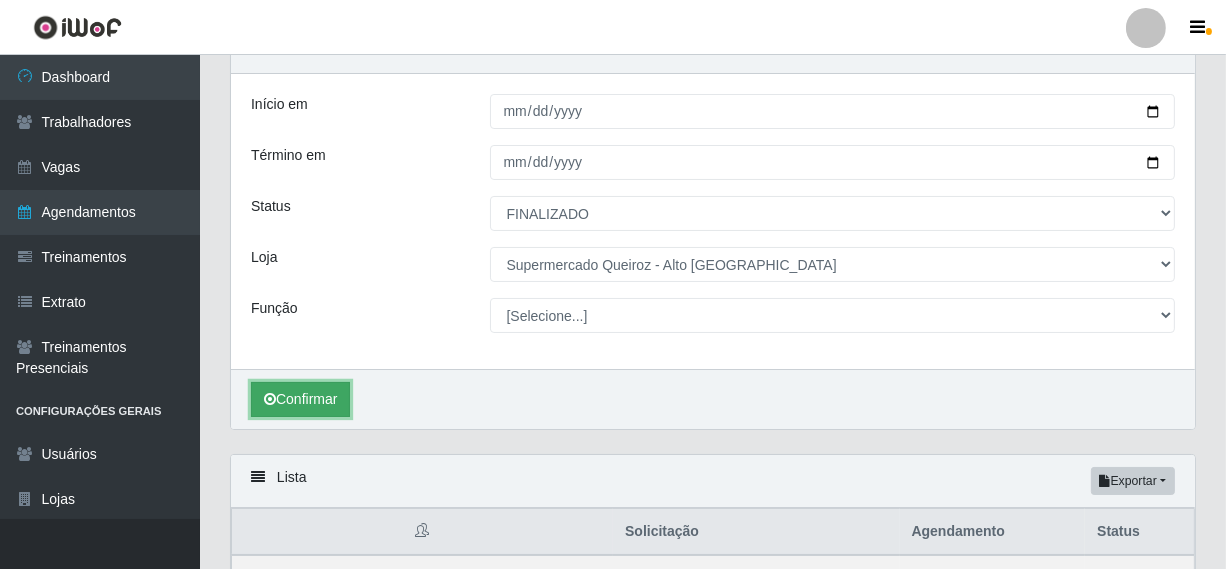 click on "Confirmar" at bounding box center (300, 399) 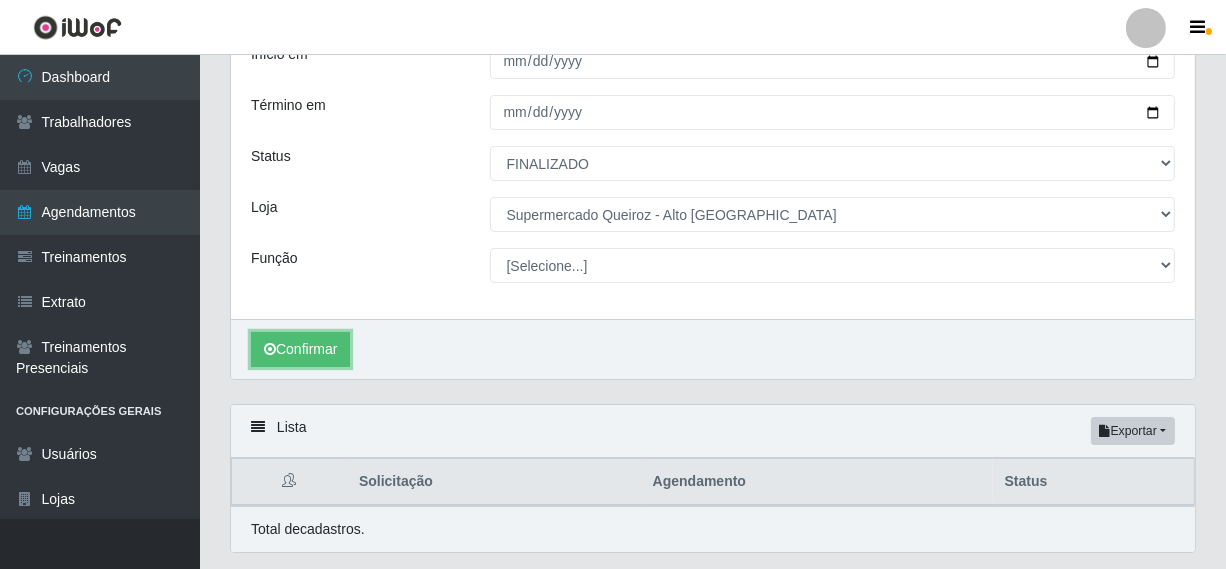 scroll, scrollTop: 5, scrollLeft: 0, axis: vertical 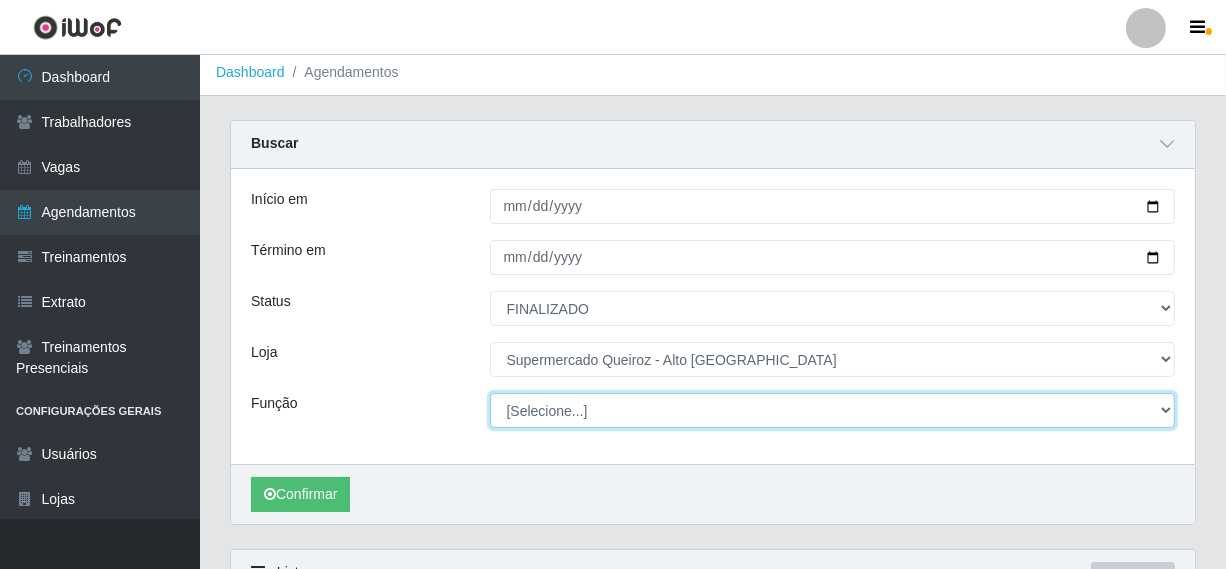 click on "[Selecione...] Embalador Embalador + Embalador ++ Repositor  Repositor + Repositor ++" at bounding box center (833, 410) 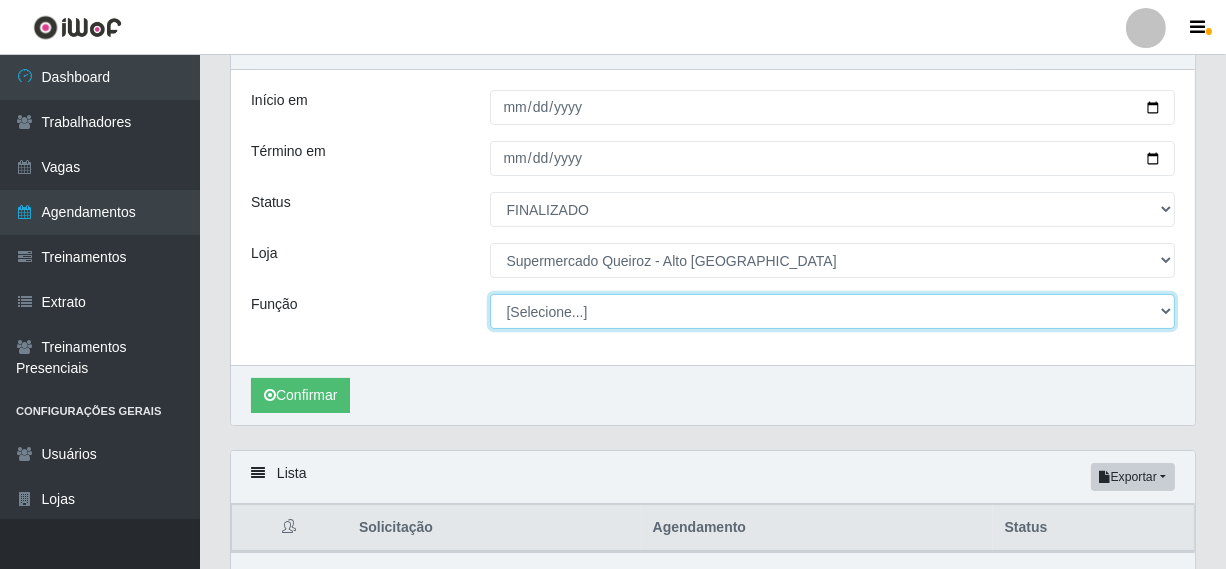 scroll, scrollTop: 105, scrollLeft: 0, axis: vertical 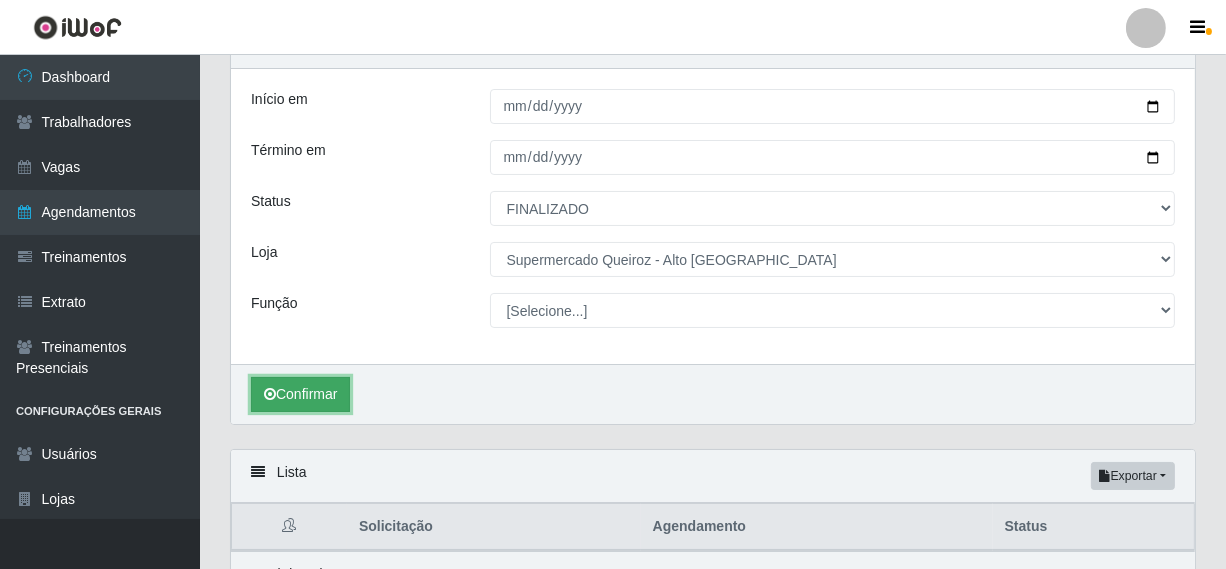 click on "Confirmar" at bounding box center (300, 394) 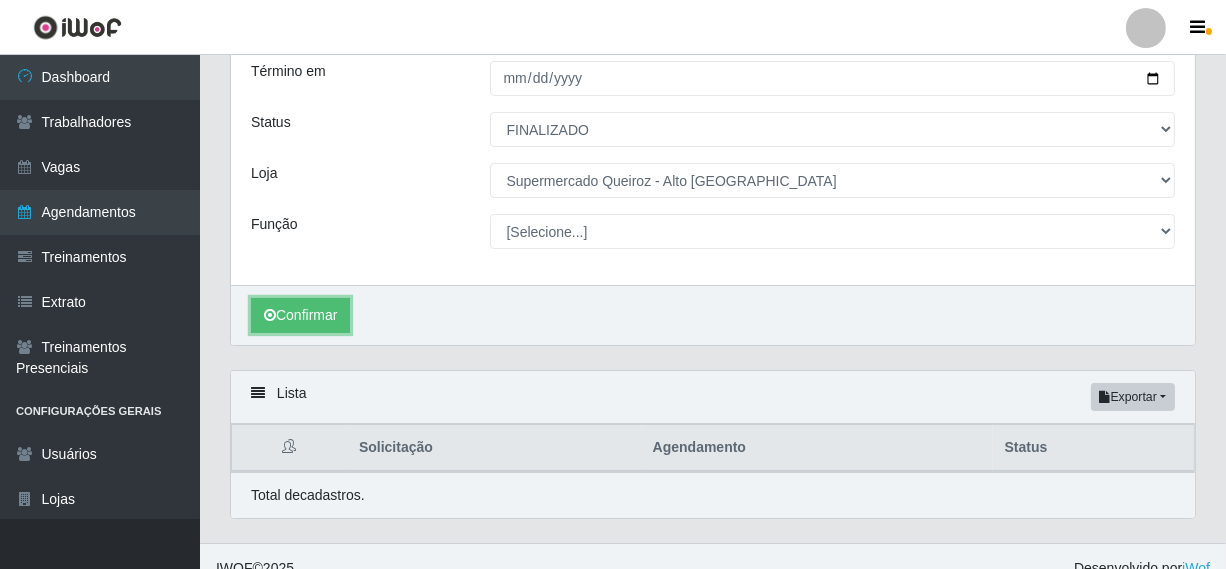 scroll, scrollTop: 205, scrollLeft: 0, axis: vertical 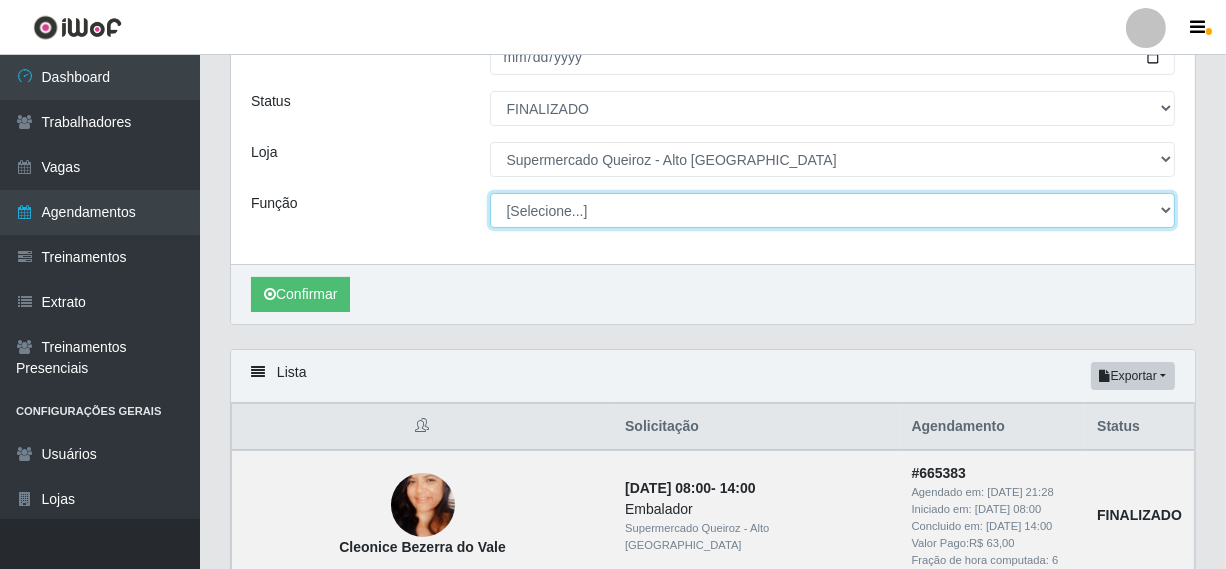click on "[Selecione...] Embalador Embalador + Embalador ++ Repositor  Repositor + Repositor ++" at bounding box center [833, 210] 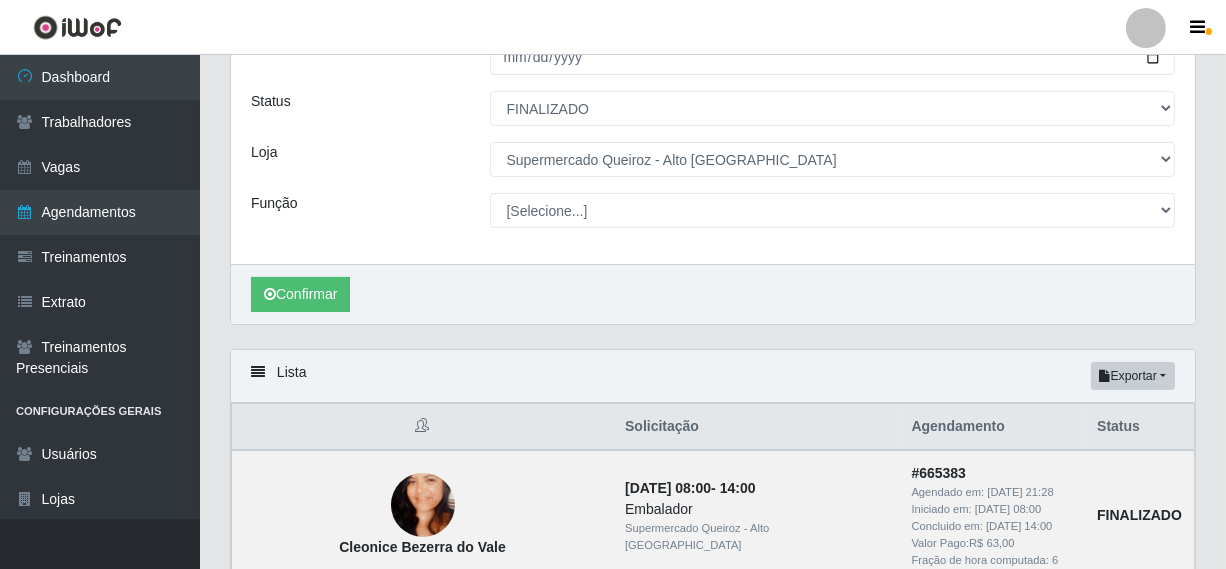 click on "Lista  Exportar PDF Excel" at bounding box center [713, 376] 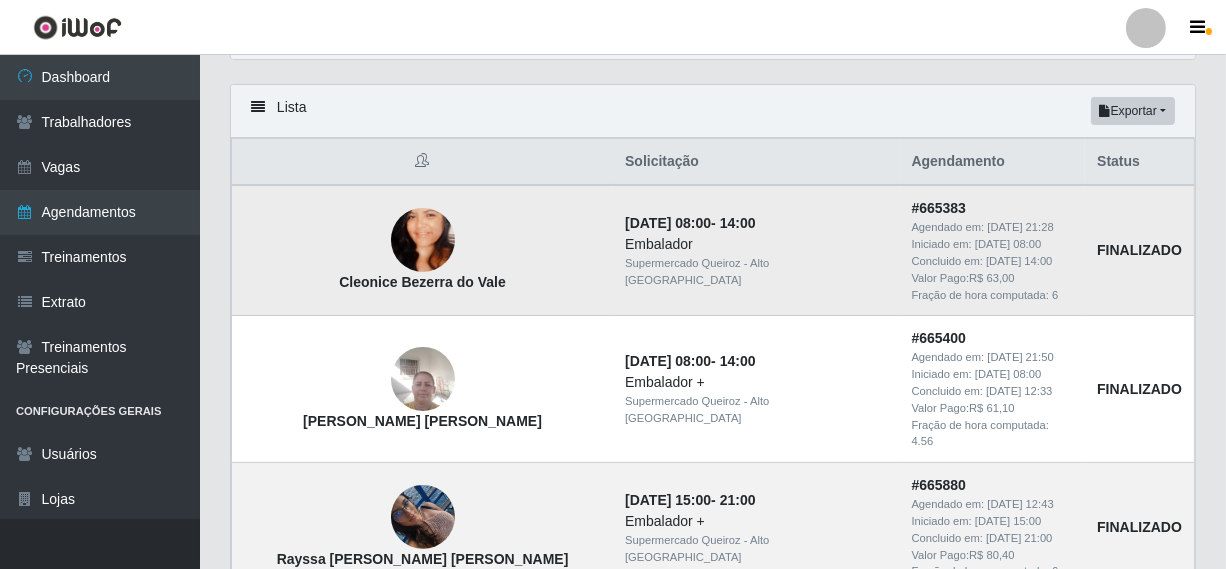 scroll, scrollTop: 436, scrollLeft: 0, axis: vertical 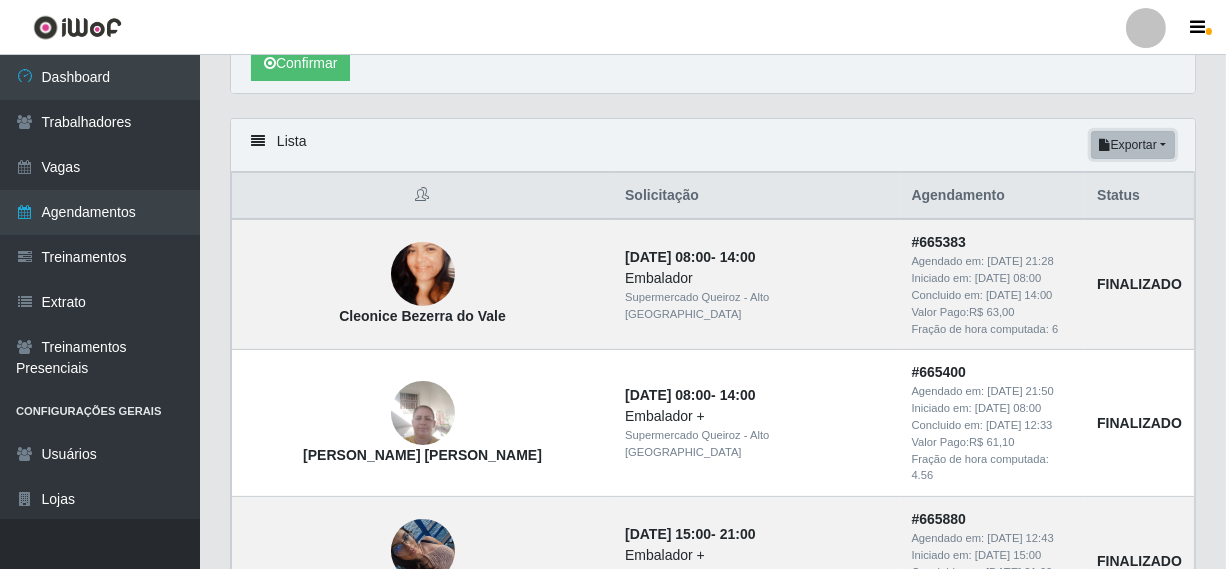 click on "Exportar" at bounding box center [1133, 145] 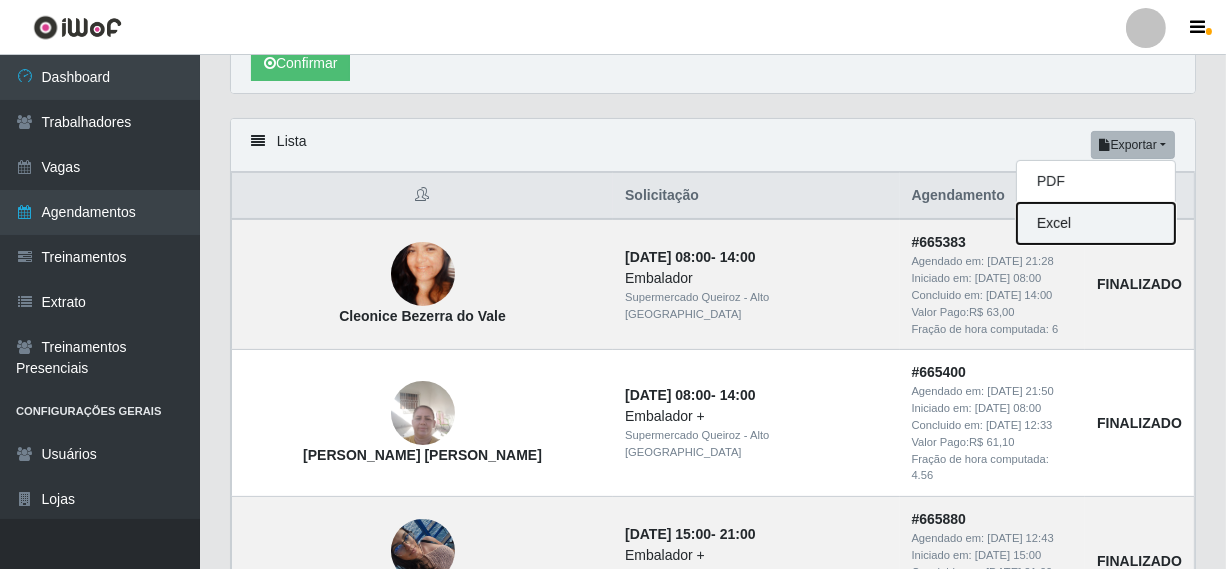 click on "Excel" at bounding box center (1096, 223) 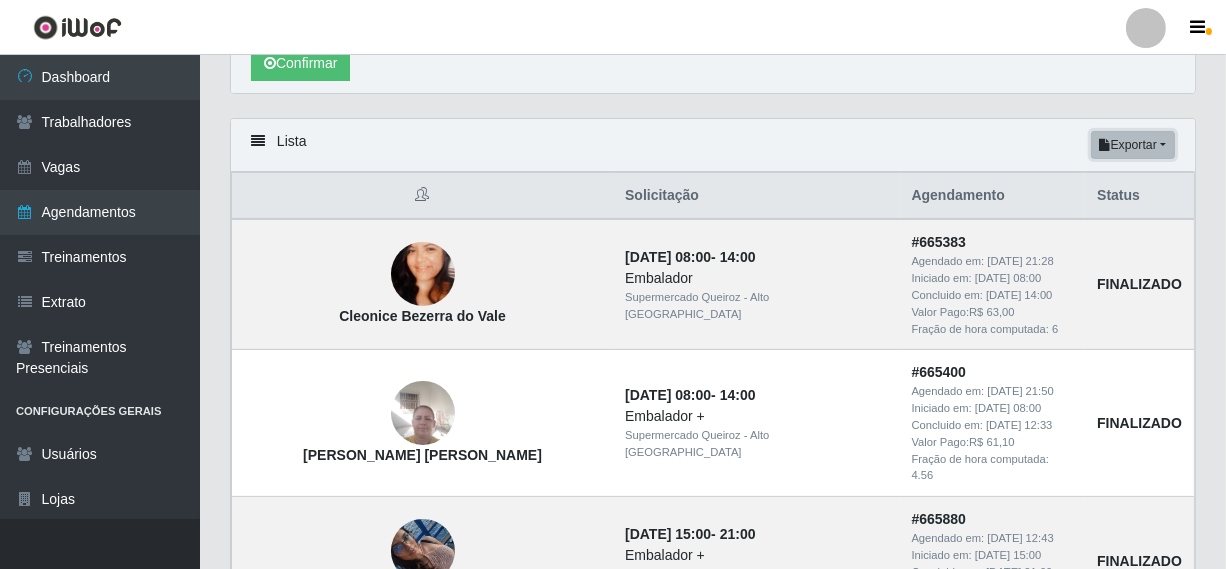 click on "Exportar" at bounding box center [1133, 145] 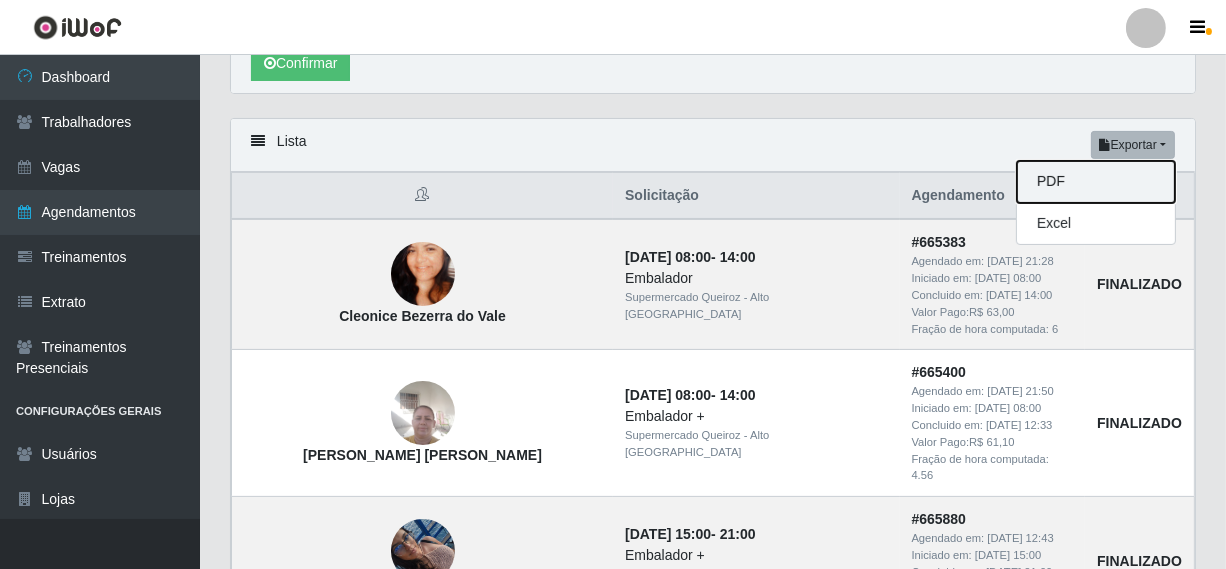 click on "PDF" at bounding box center (1096, 182) 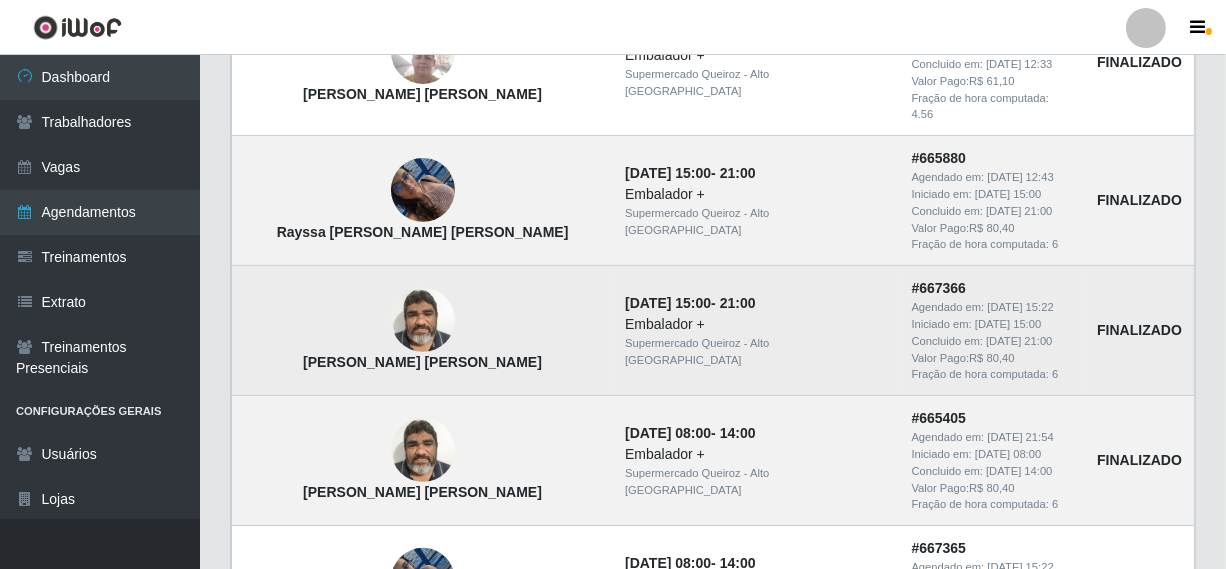 scroll, scrollTop: 836, scrollLeft: 0, axis: vertical 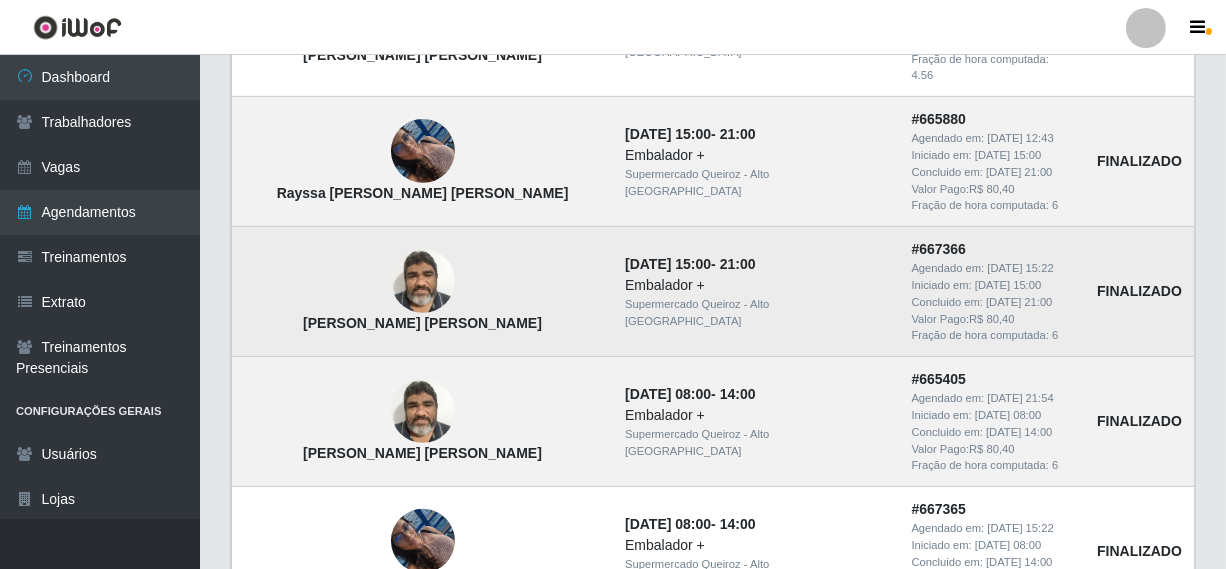 click on "Embalador +" at bounding box center [756, 285] 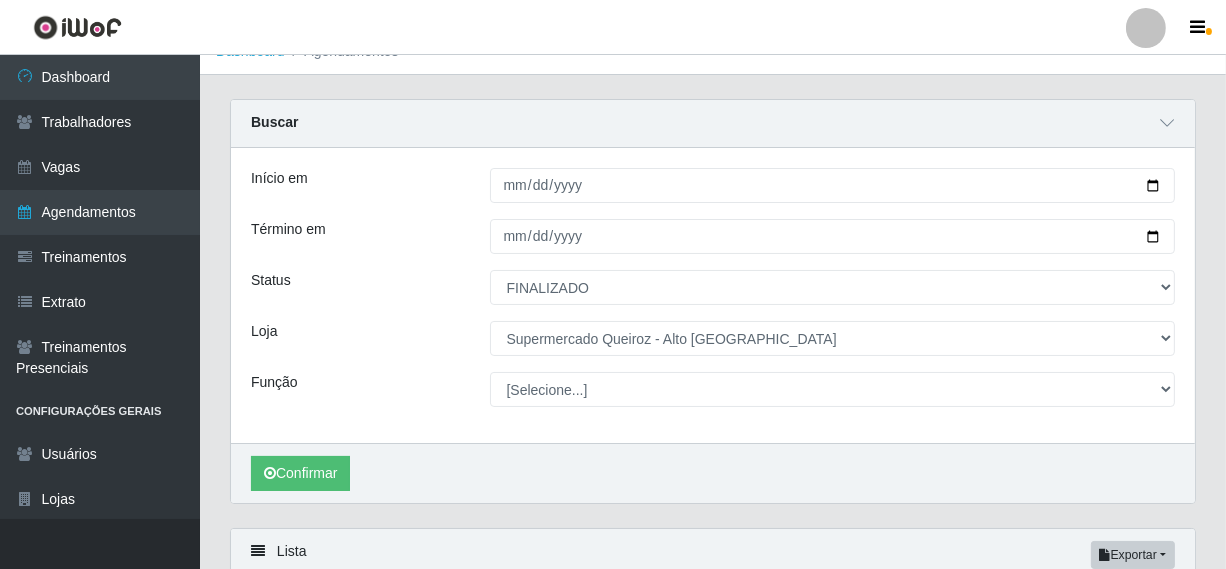 scroll, scrollTop: 0, scrollLeft: 0, axis: both 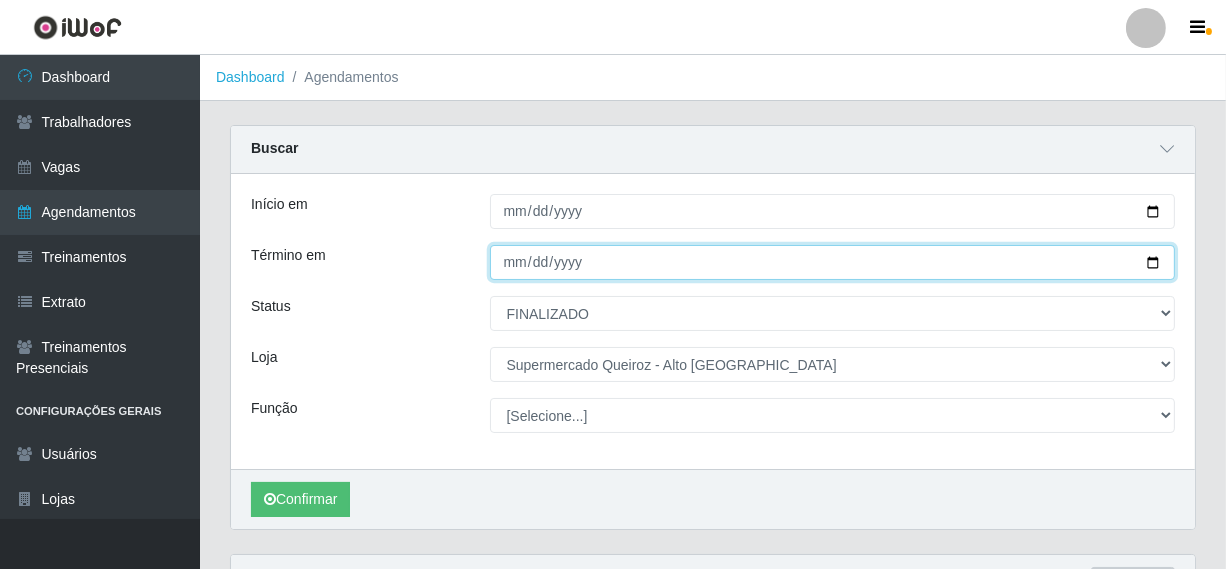 click on "[DATE]" at bounding box center (833, 262) 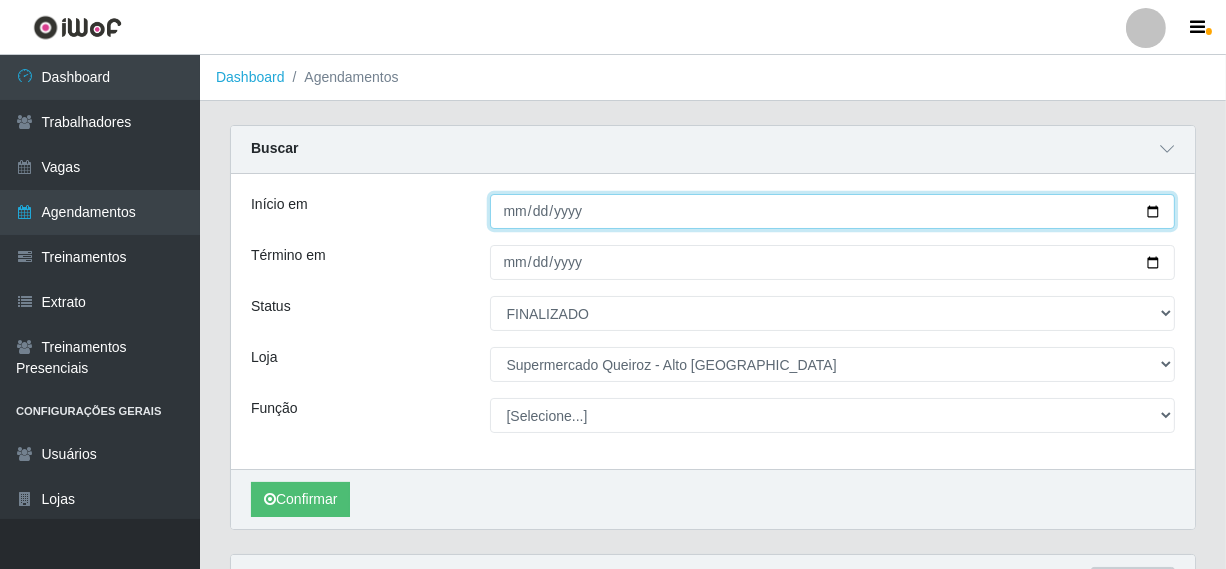 click on "[DATE]" at bounding box center [833, 211] 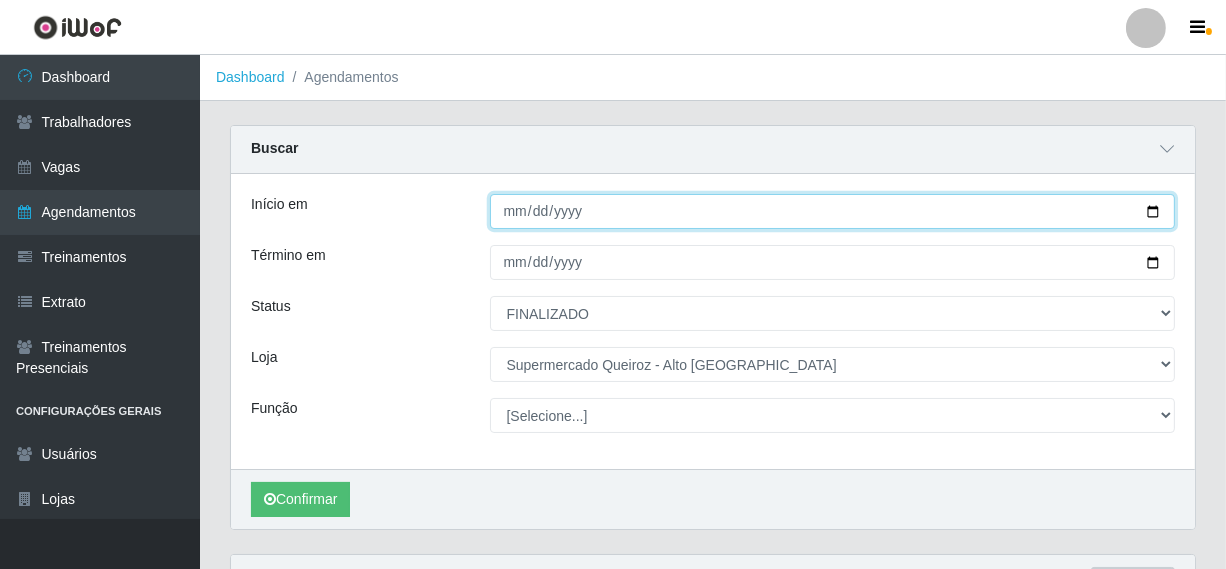 click on "[DATE]" at bounding box center [833, 211] 